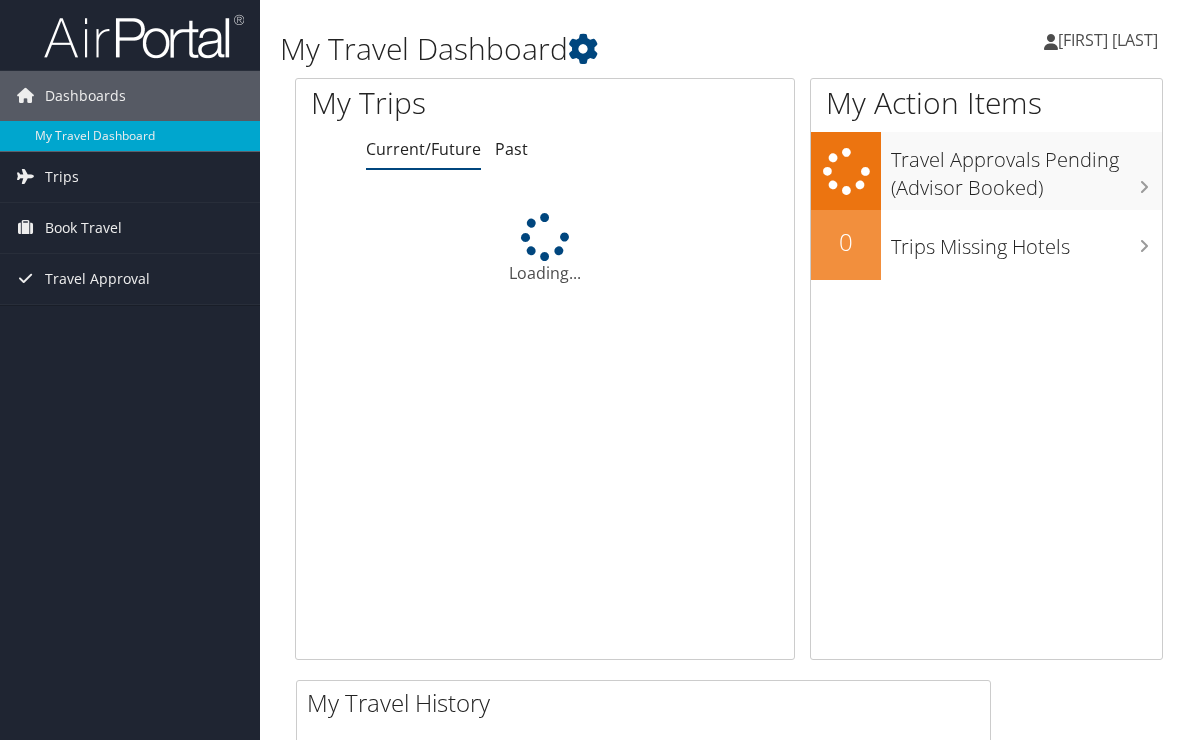 scroll, scrollTop: 0, scrollLeft: 0, axis: both 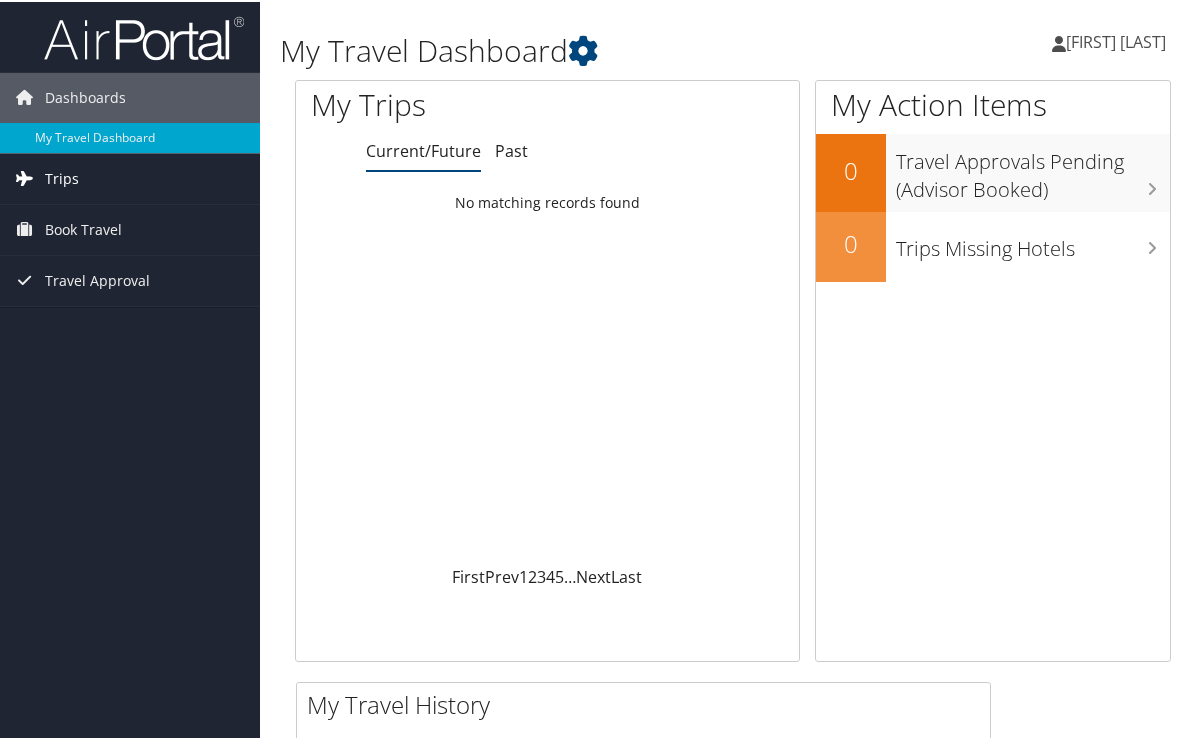 click on "Trips" at bounding box center (62, 177) 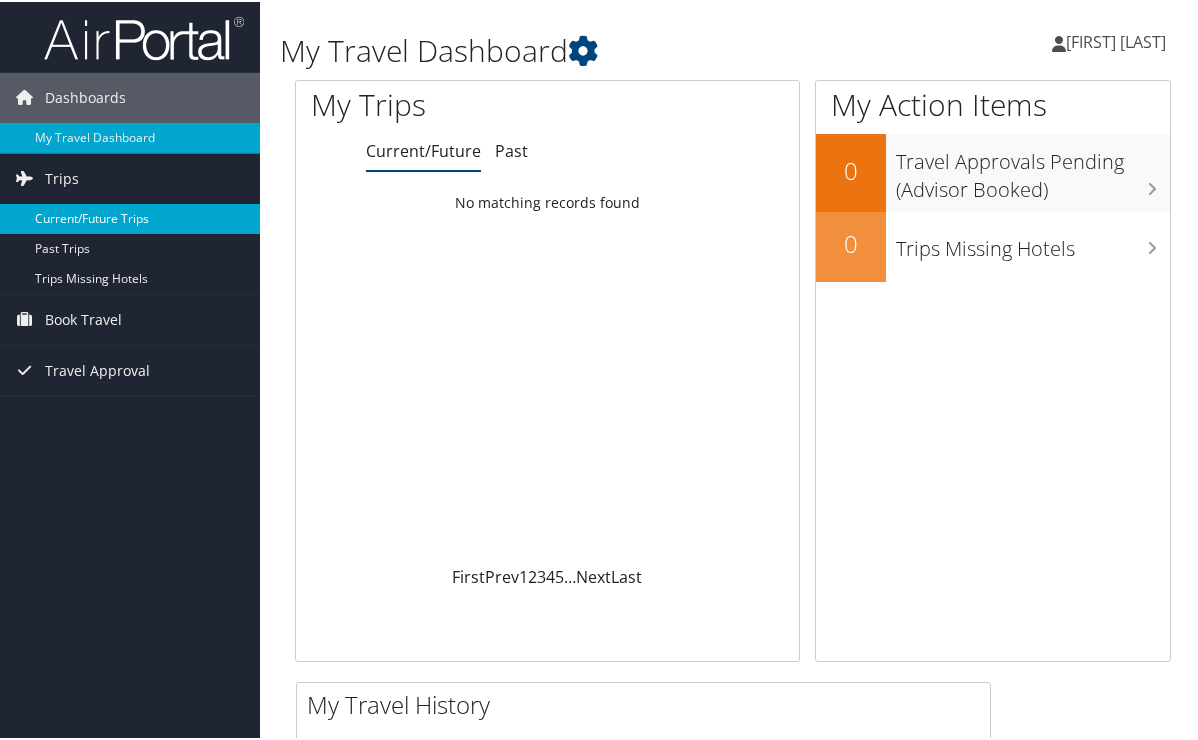click on "Current/Future Trips" at bounding box center (130, 217) 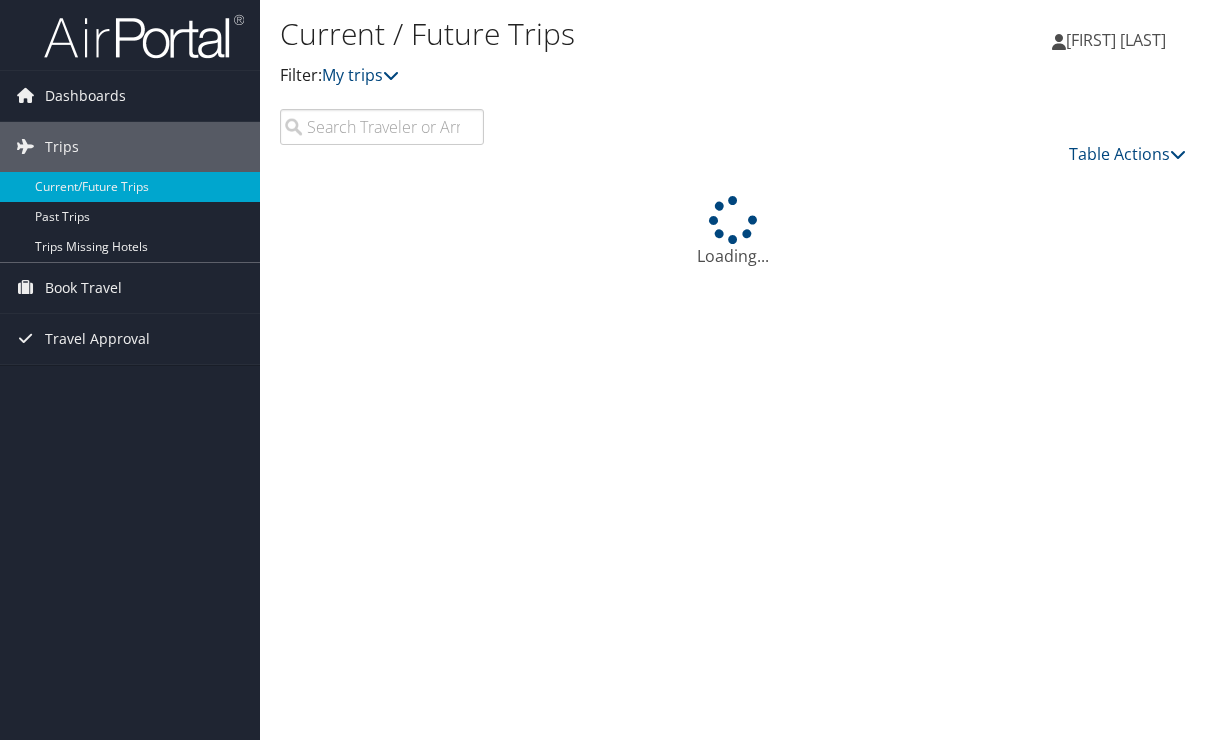 scroll, scrollTop: 0, scrollLeft: 0, axis: both 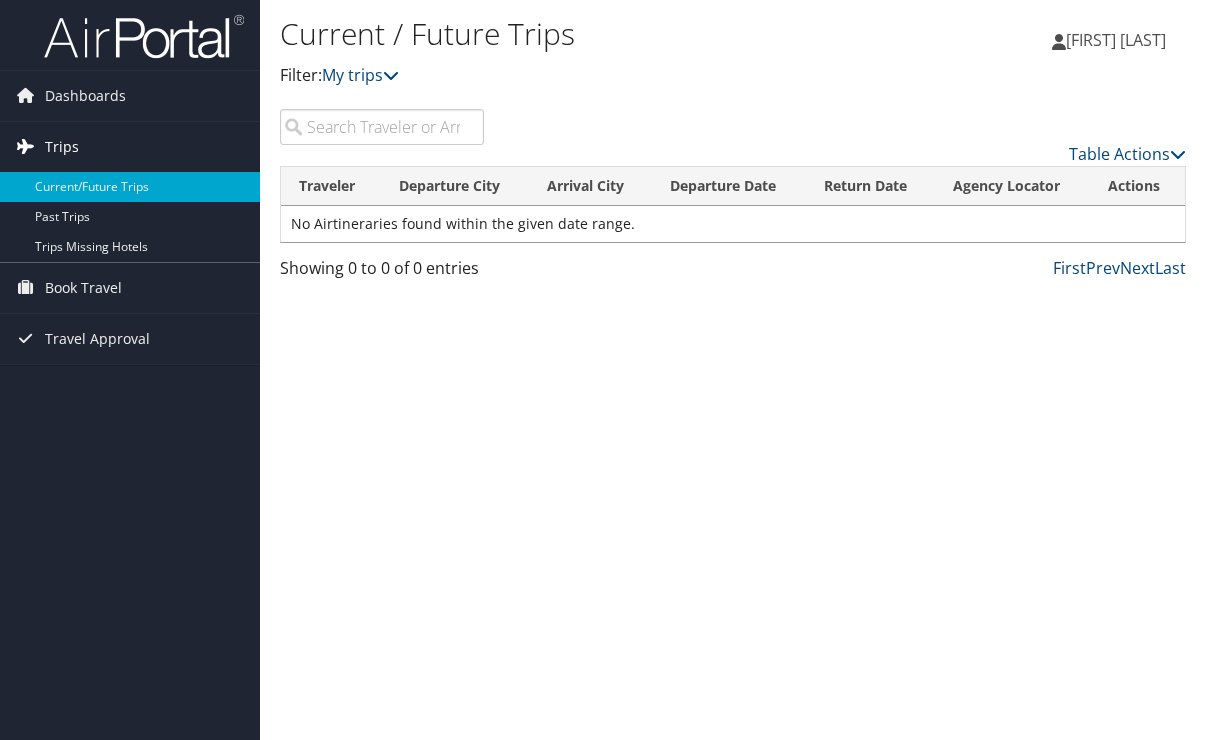 click on "Trips" at bounding box center [62, 147] 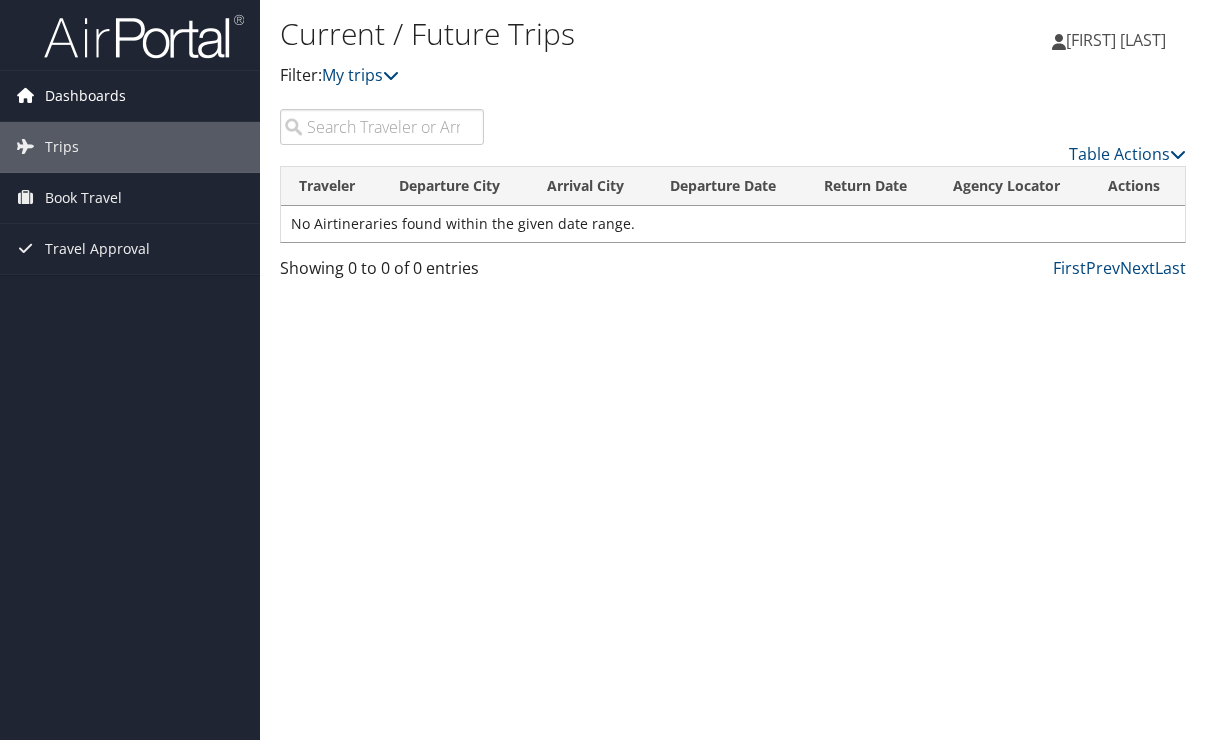 click on "Dashboards" at bounding box center [85, 96] 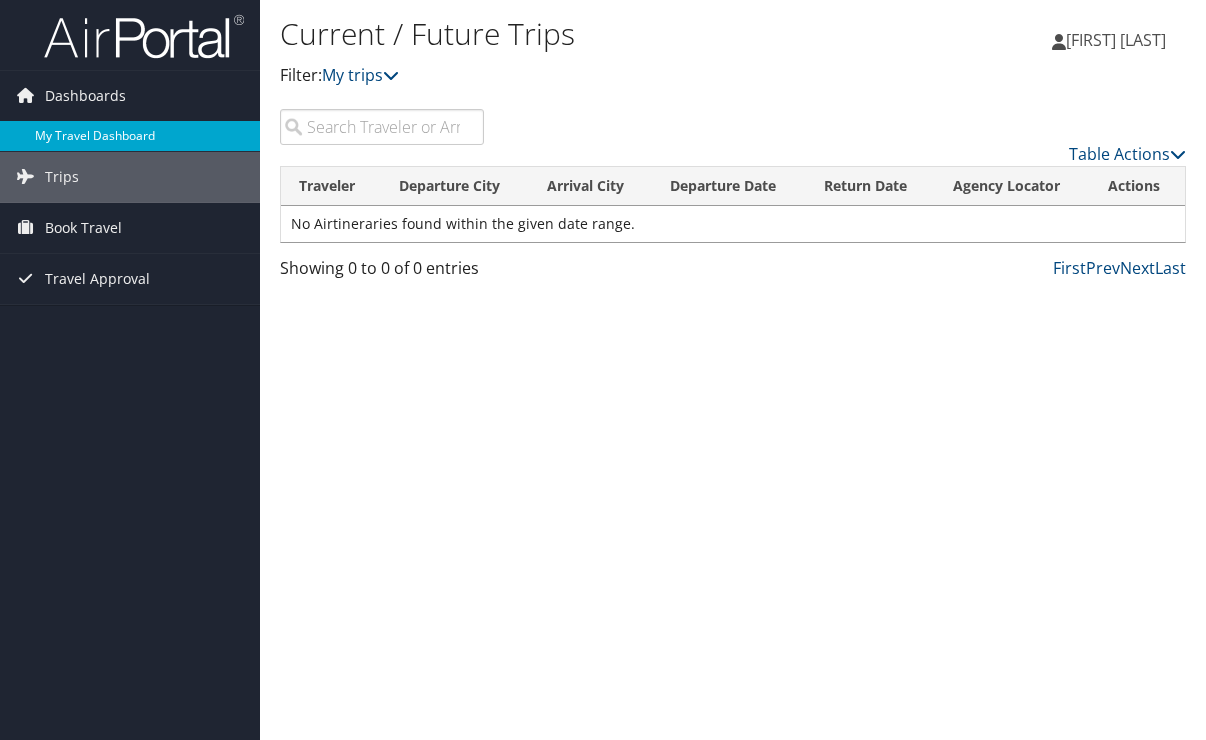 click on "My Travel Dashboard" at bounding box center [130, 136] 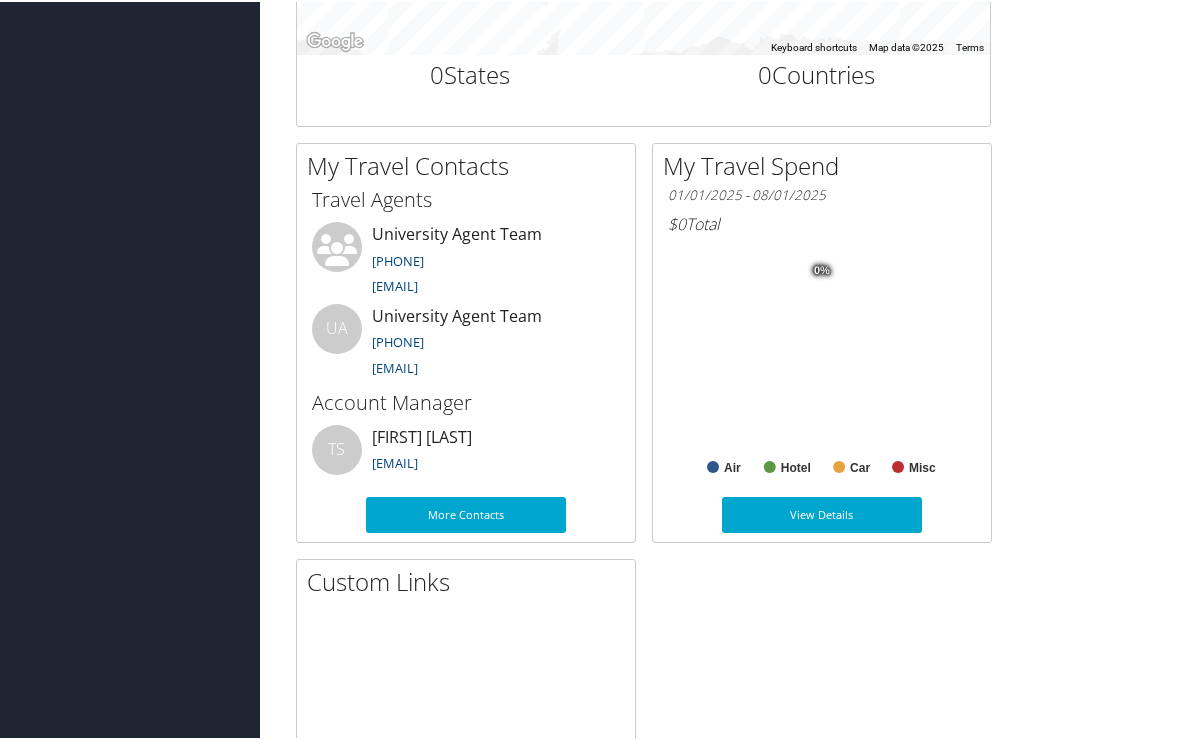 scroll, scrollTop: 900, scrollLeft: 0, axis: vertical 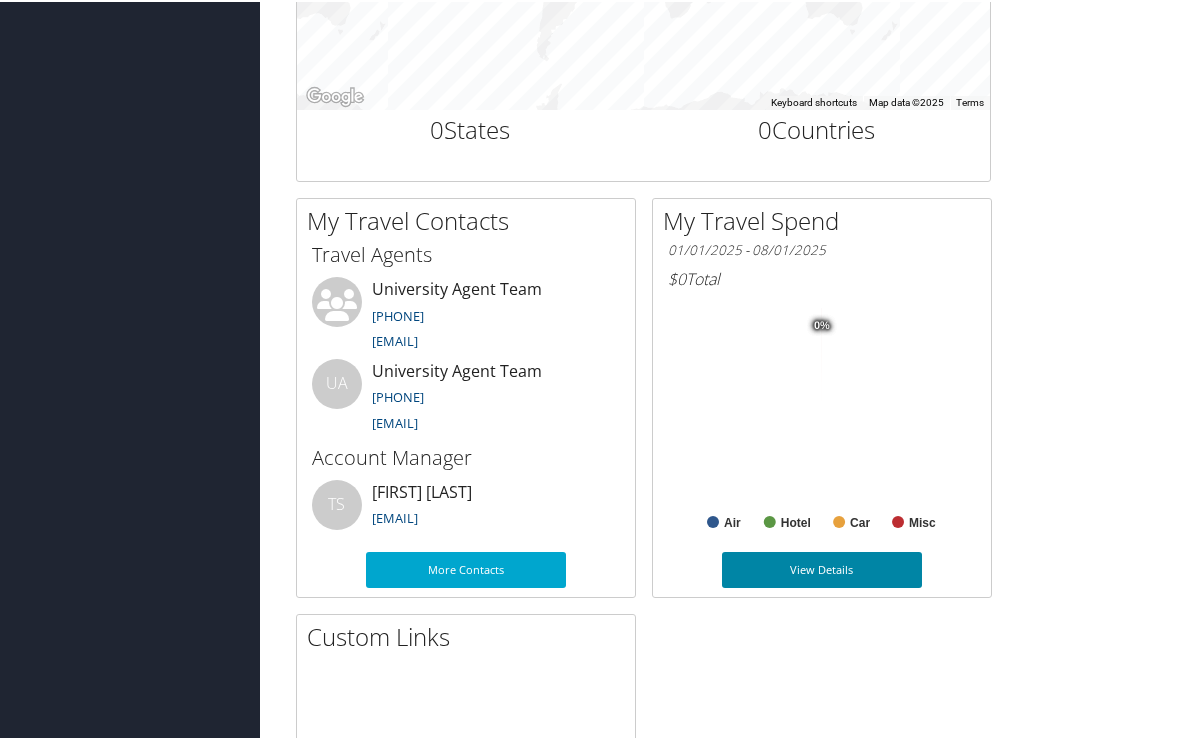 click on "View Details" at bounding box center [822, 568] 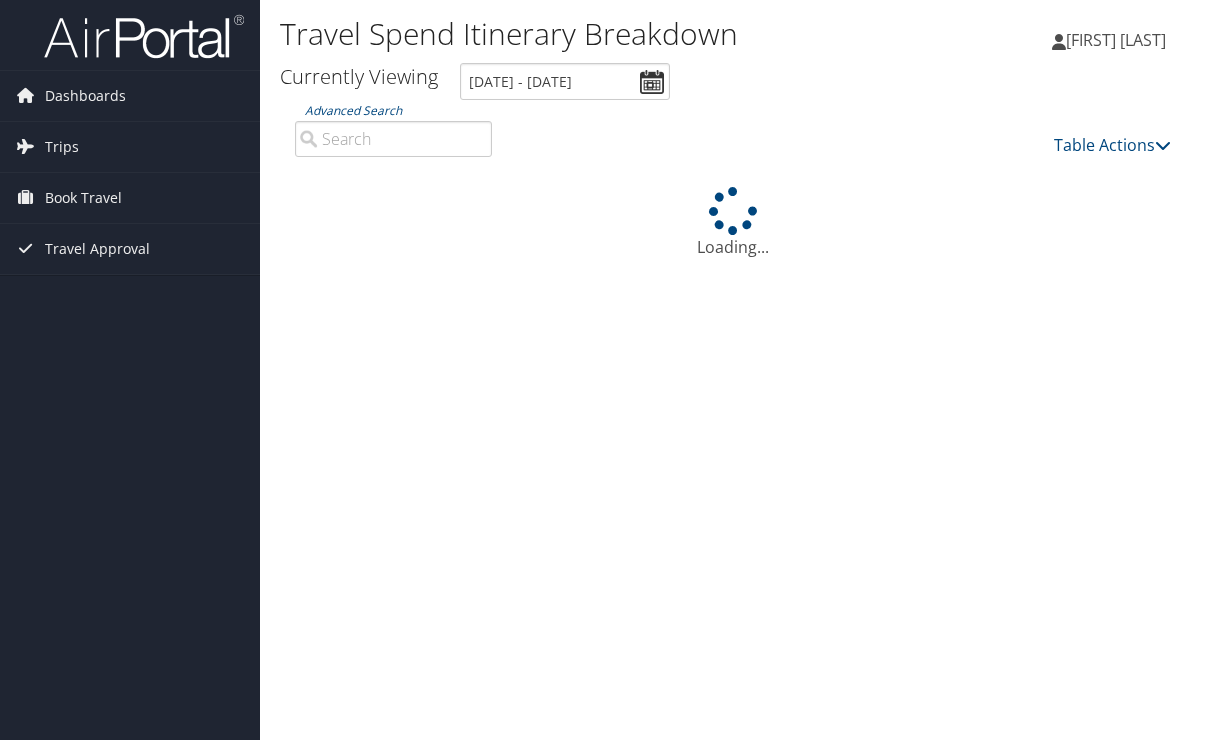 scroll, scrollTop: 0, scrollLeft: 0, axis: both 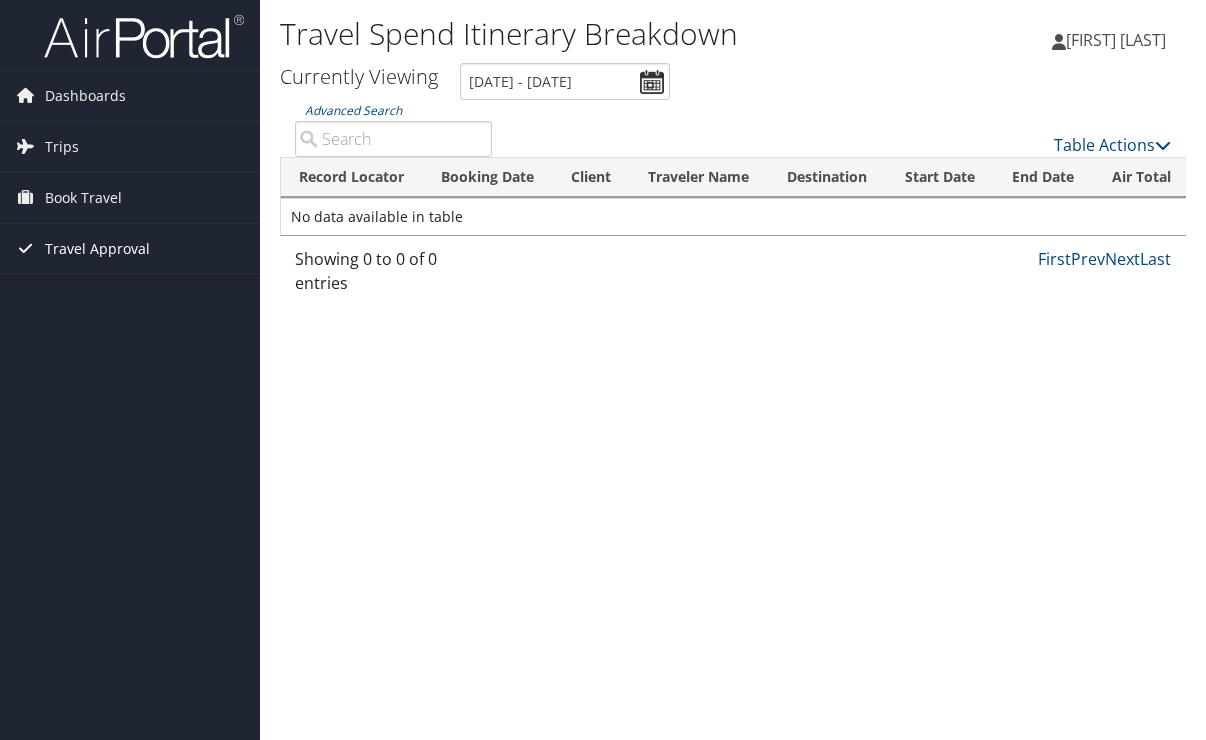 click on "Travel Approval" at bounding box center (97, 249) 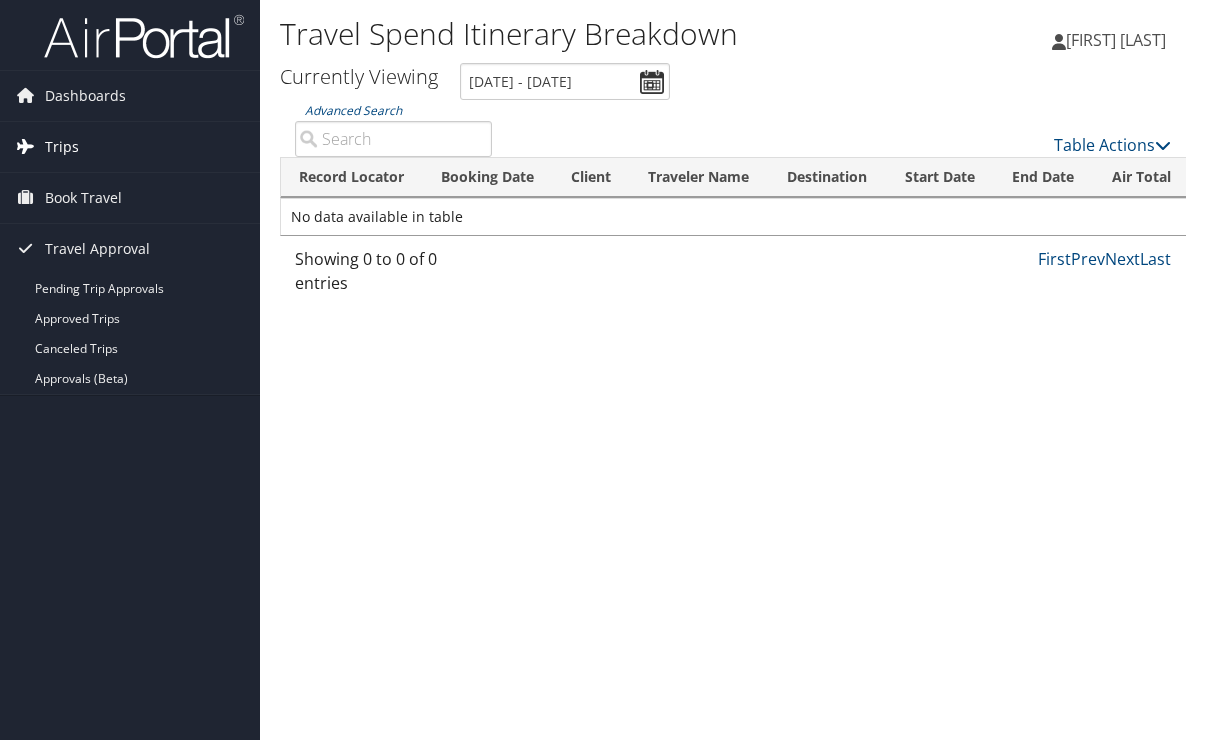 click on "Trips" at bounding box center [62, 147] 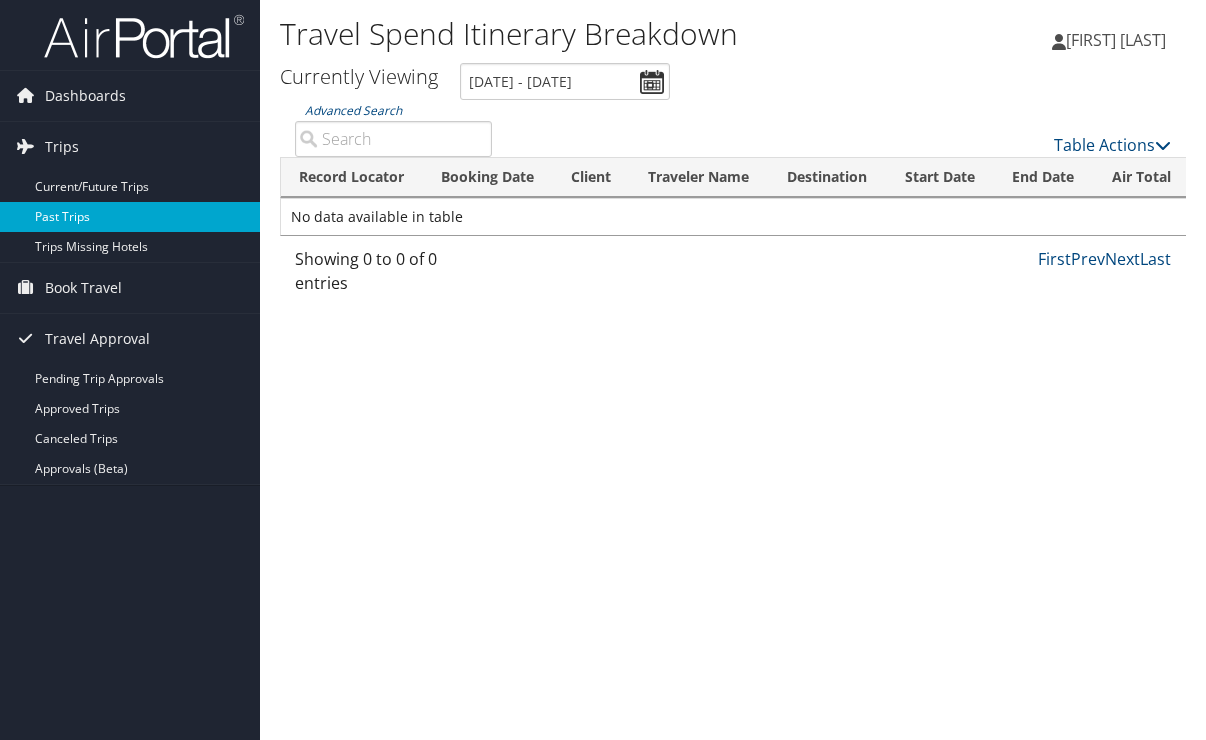 click on "Past Trips" at bounding box center (130, 217) 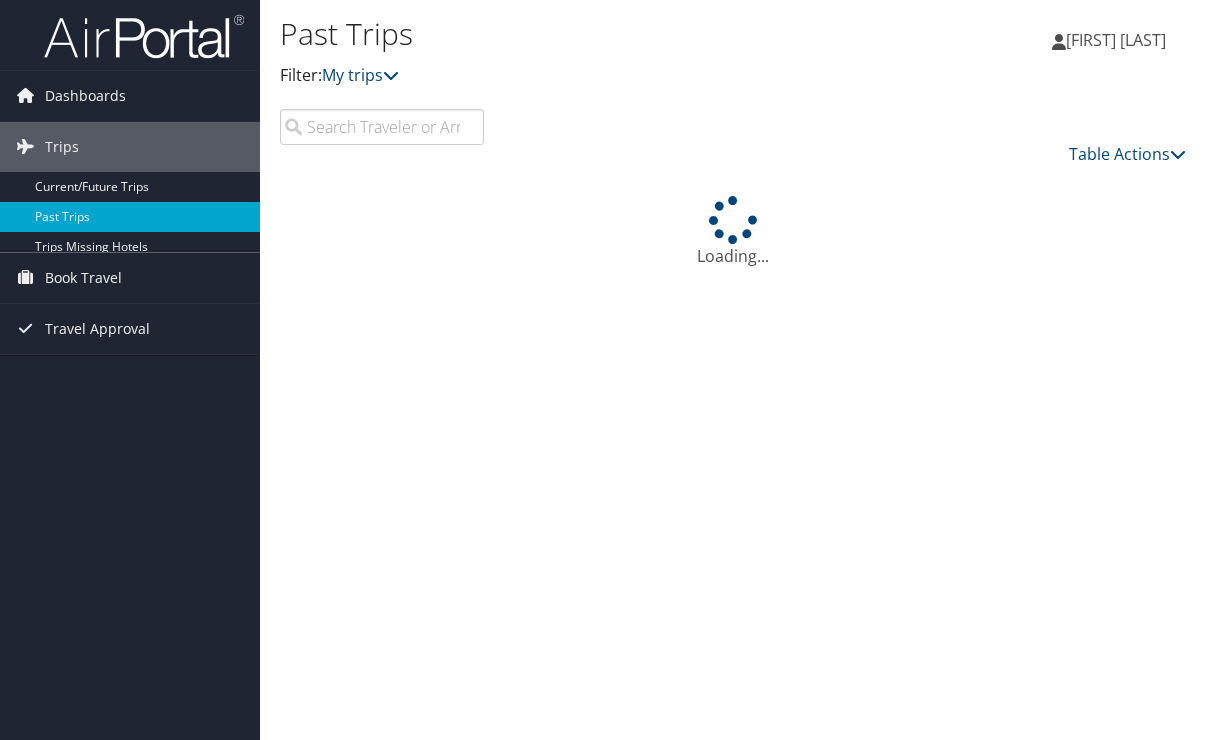 scroll, scrollTop: 0, scrollLeft: 0, axis: both 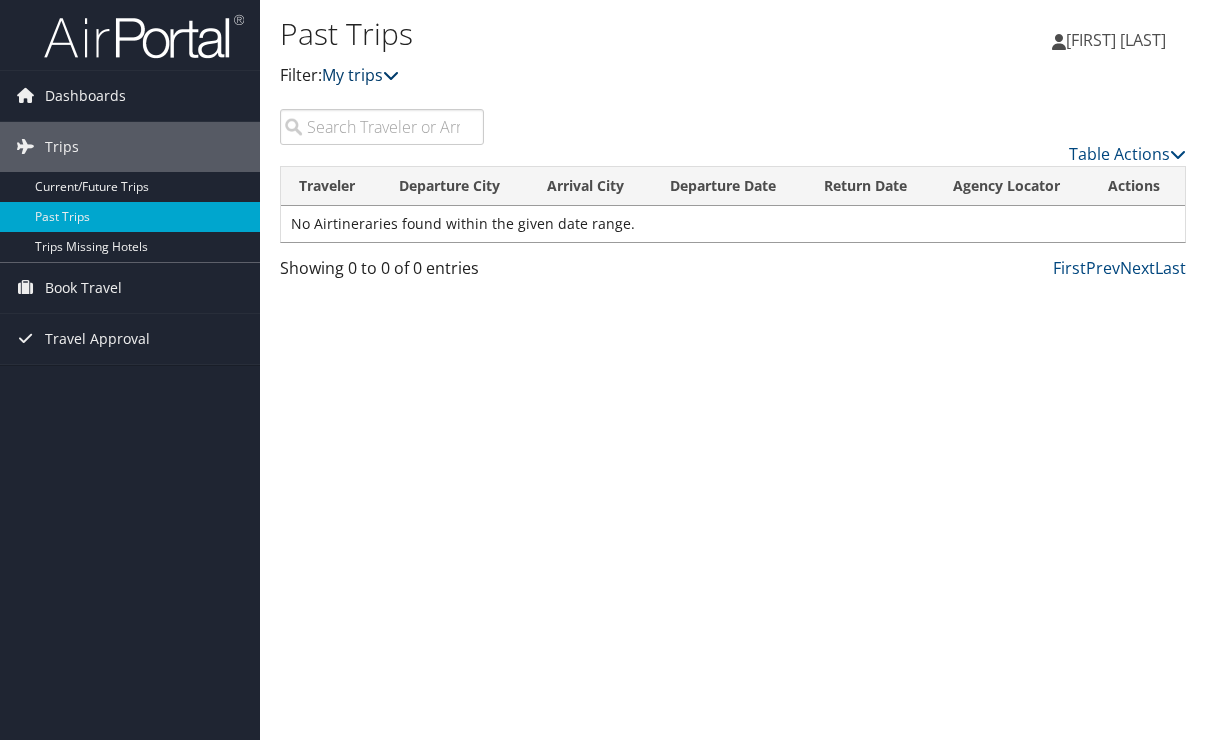 click on "My trips" at bounding box center (360, 75) 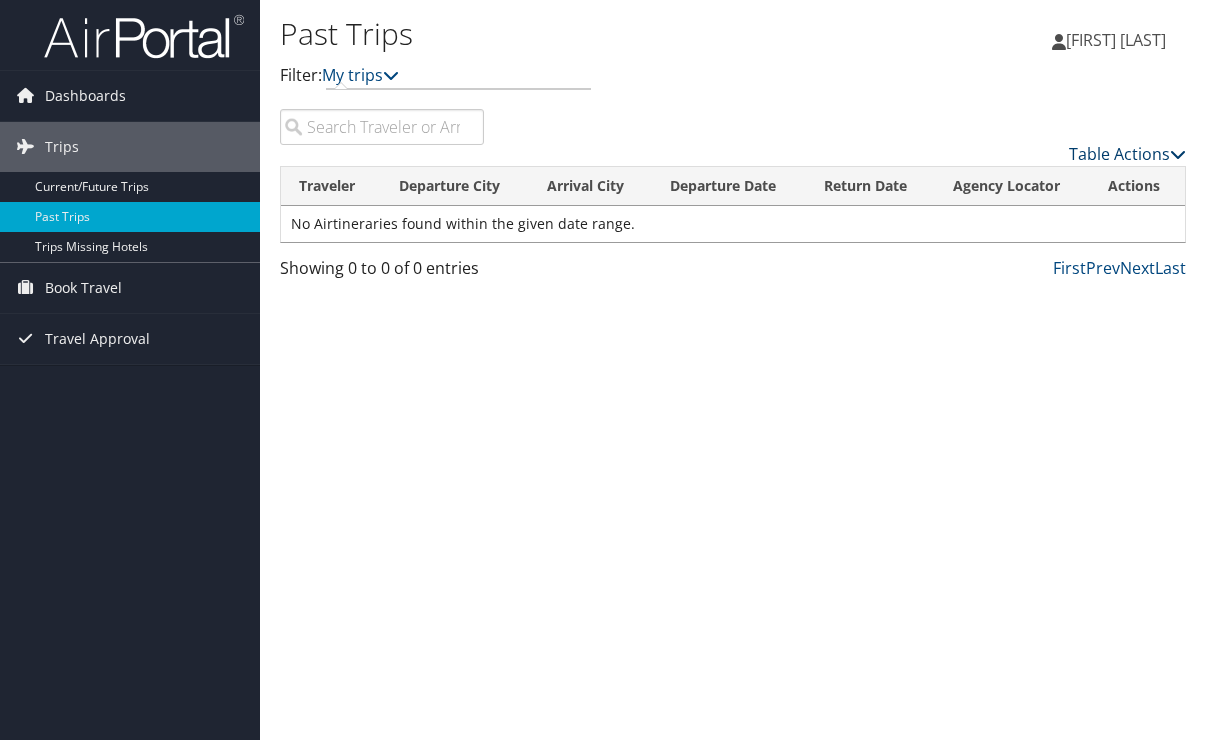 click on "Table Actions" at bounding box center (1127, 154) 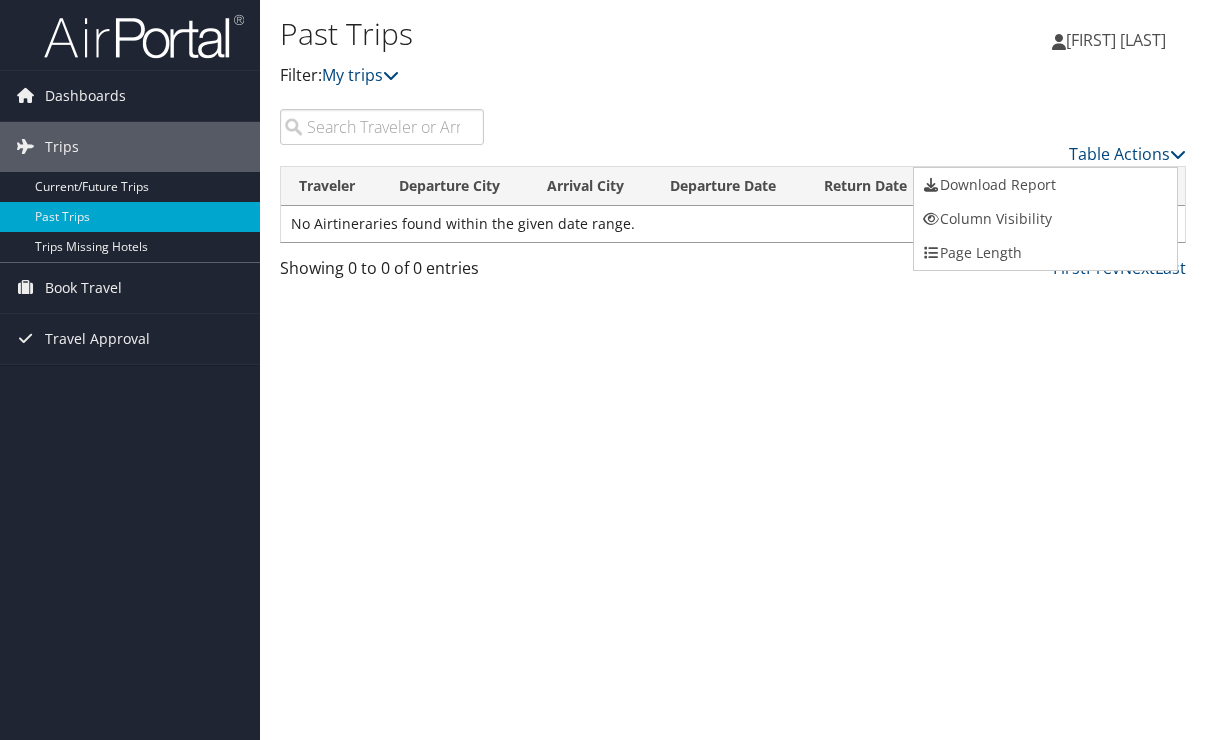 click at bounding box center (603, 370) 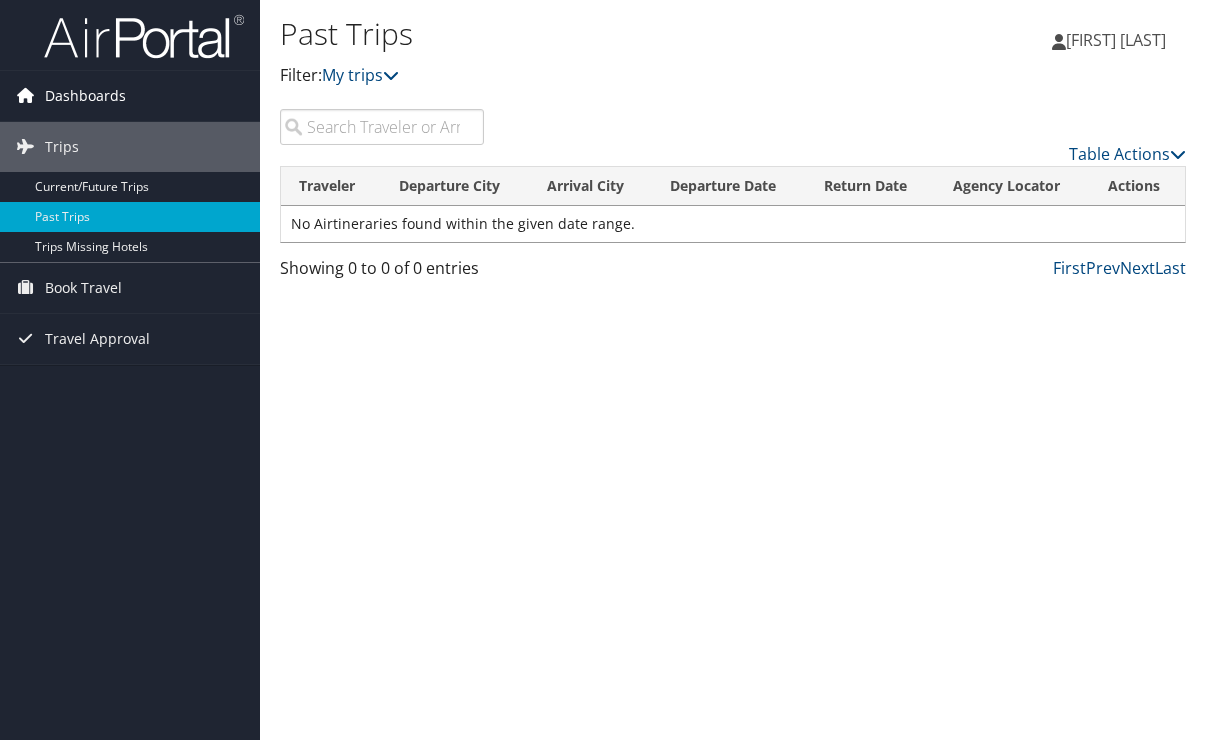 click on "Dashboards" at bounding box center (85, 96) 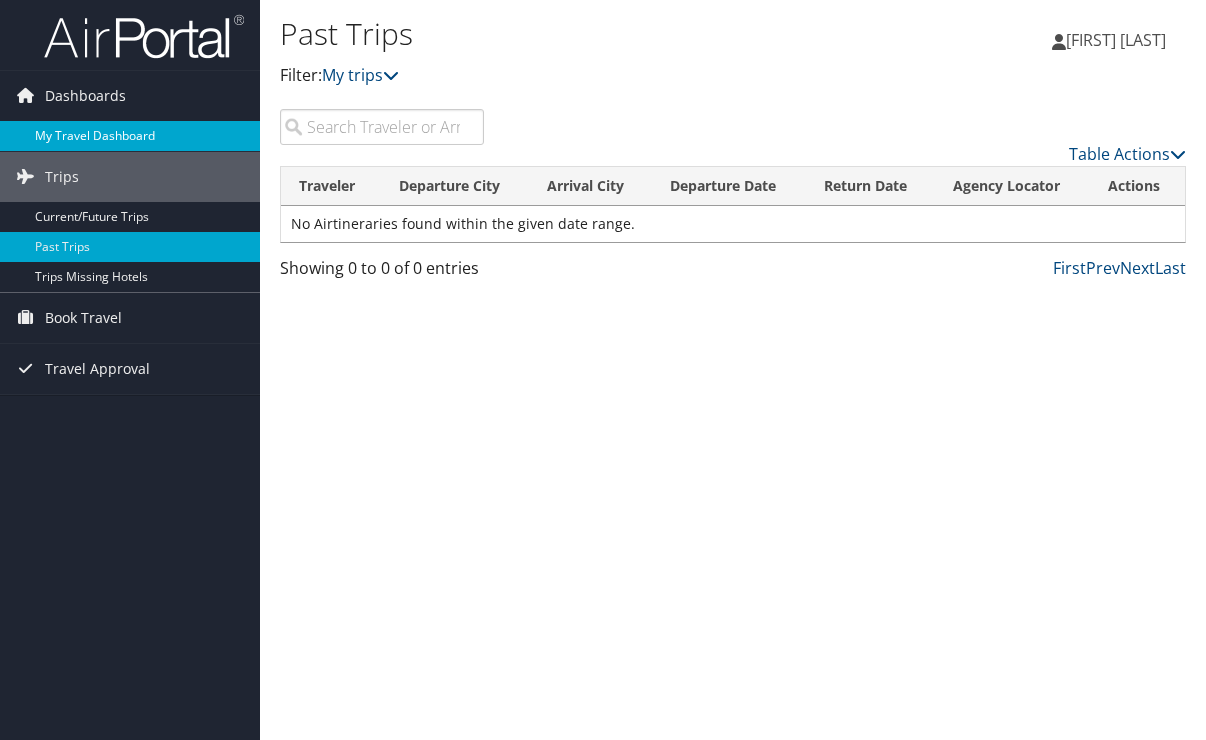 click on "My Travel Dashboard" at bounding box center [130, 136] 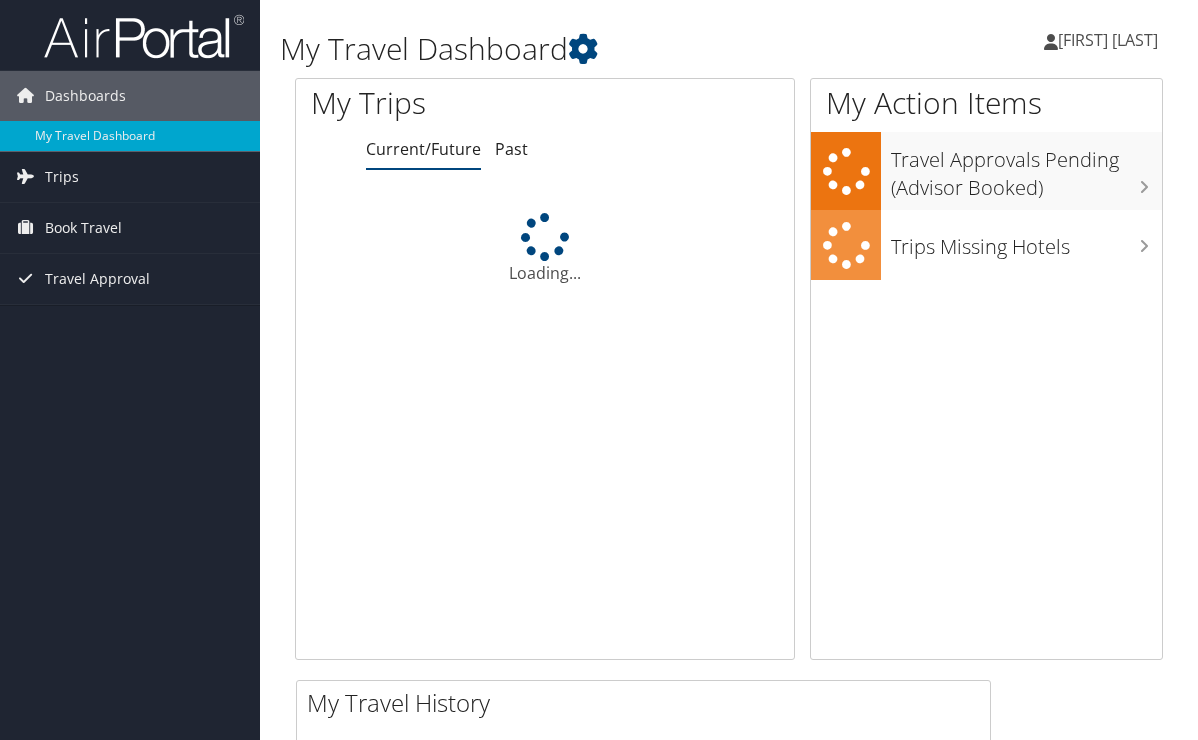 scroll, scrollTop: 0, scrollLeft: 0, axis: both 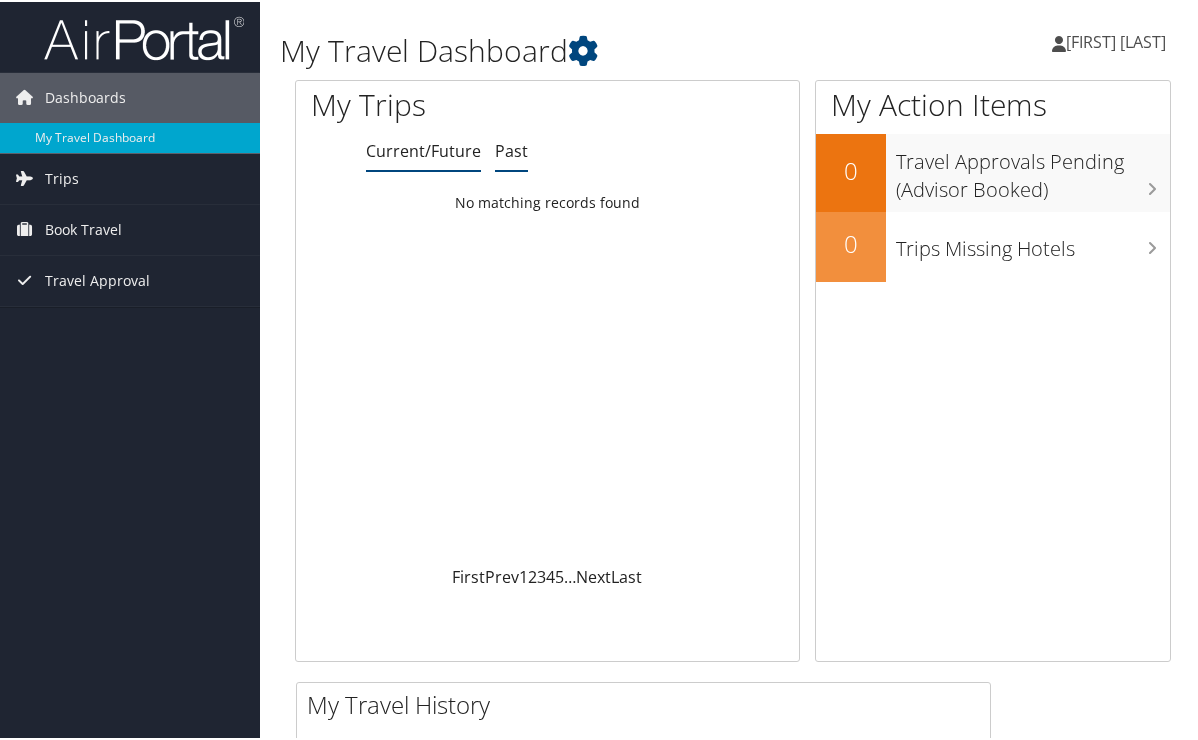 click on "Past" at bounding box center [511, 149] 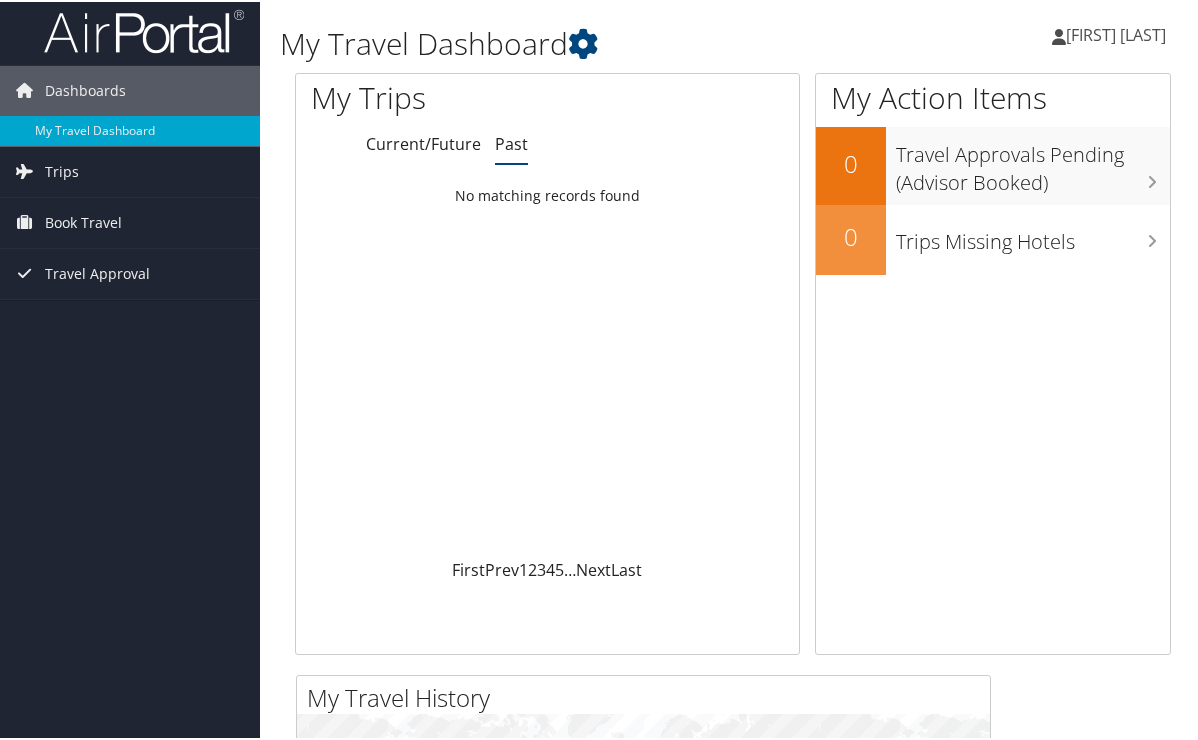 scroll, scrollTop: 0, scrollLeft: 0, axis: both 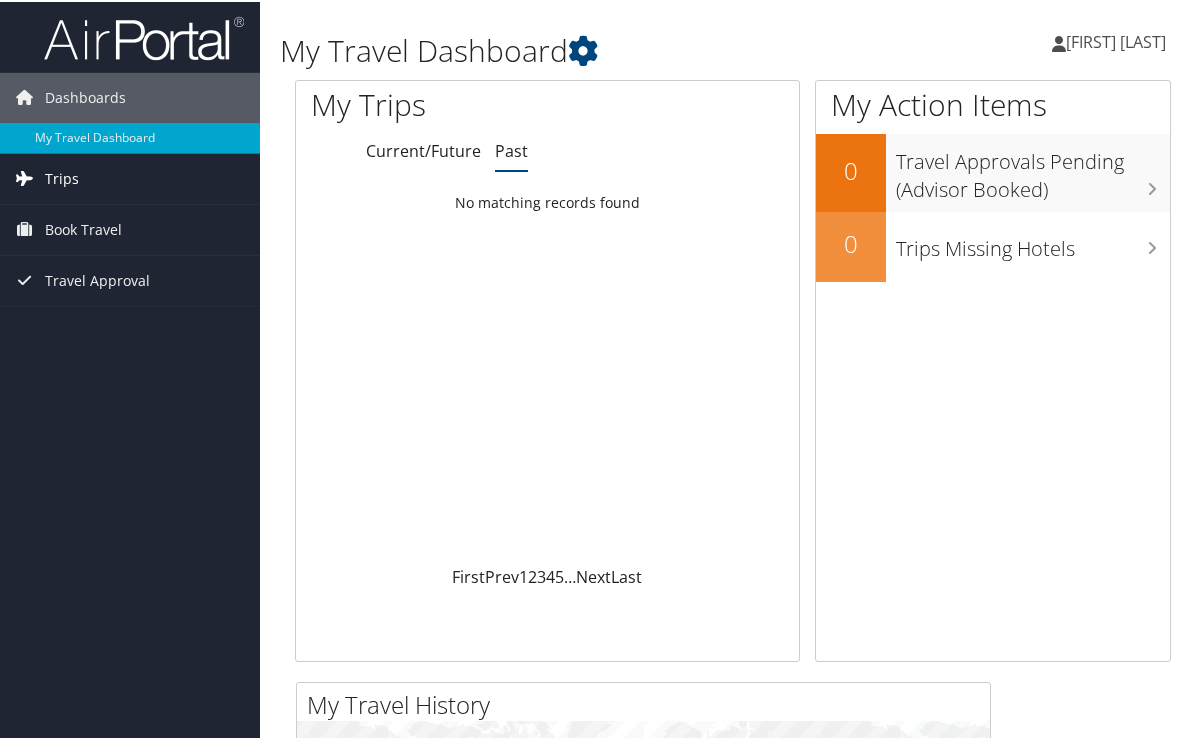 click on "Trips" at bounding box center [62, 177] 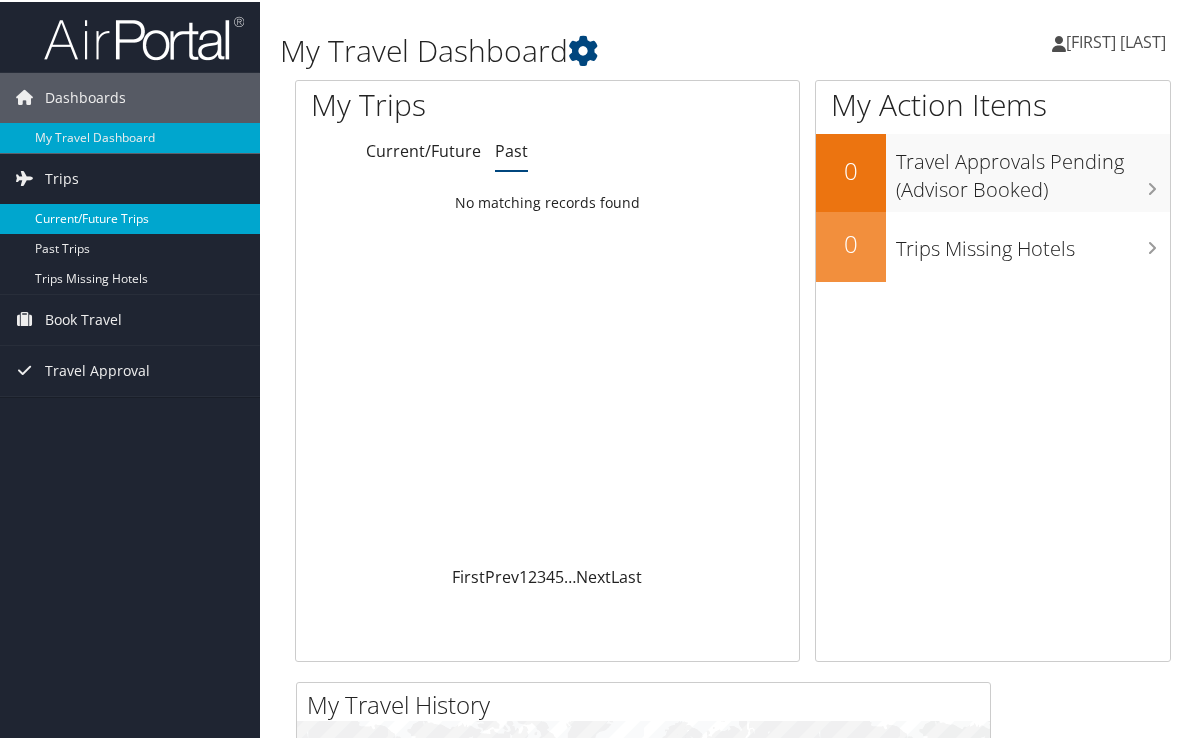 click on "Current/Future Trips" at bounding box center [130, 217] 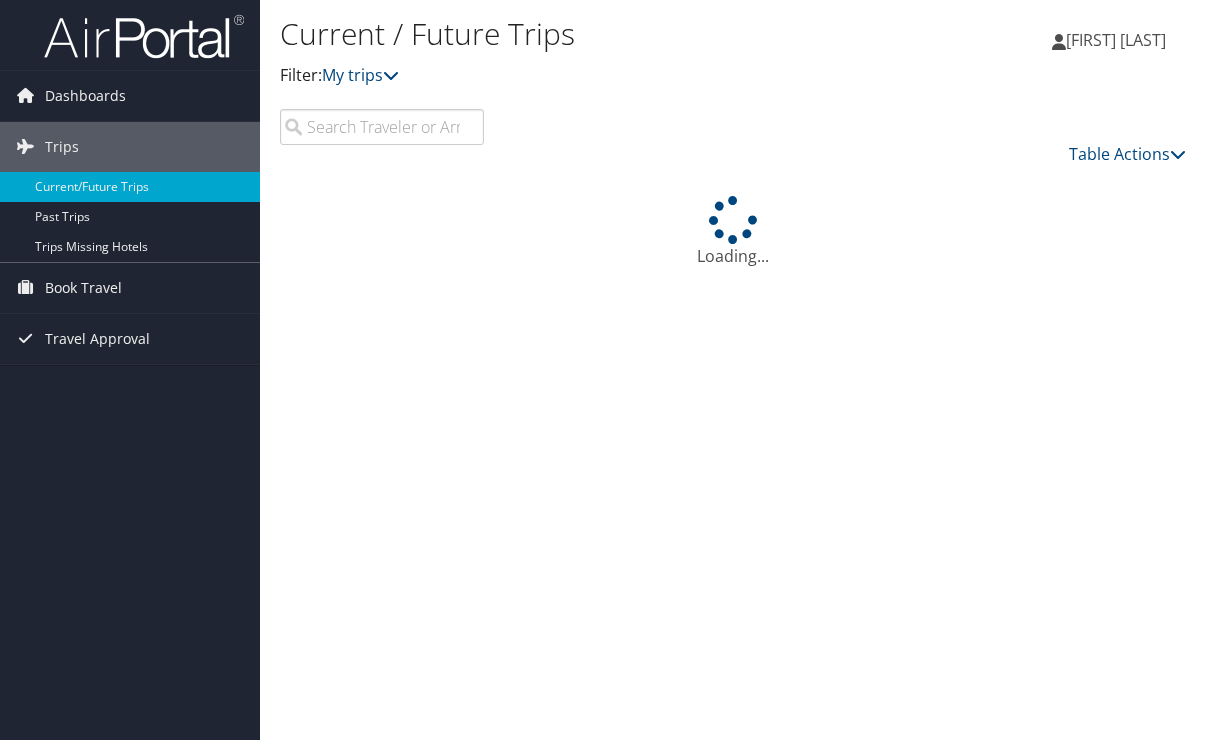 scroll, scrollTop: 0, scrollLeft: 0, axis: both 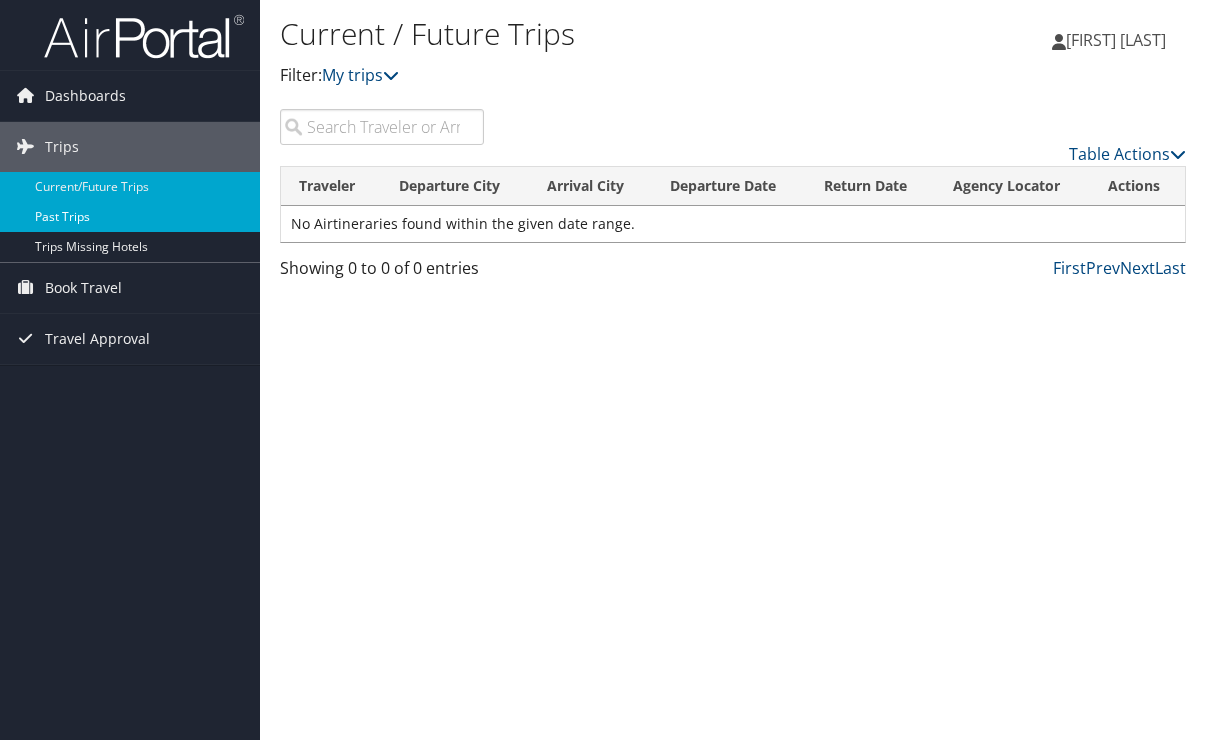 click on "Past Trips" at bounding box center [130, 217] 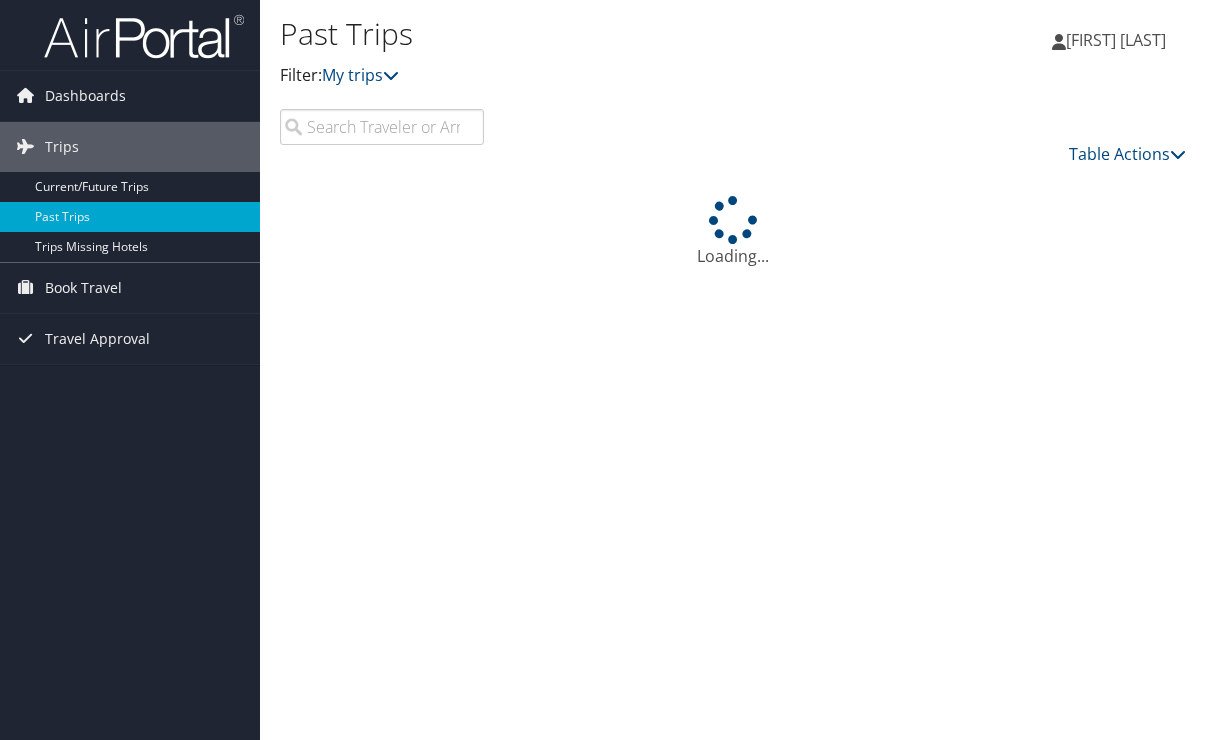 scroll, scrollTop: 0, scrollLeft: 0, axis: both 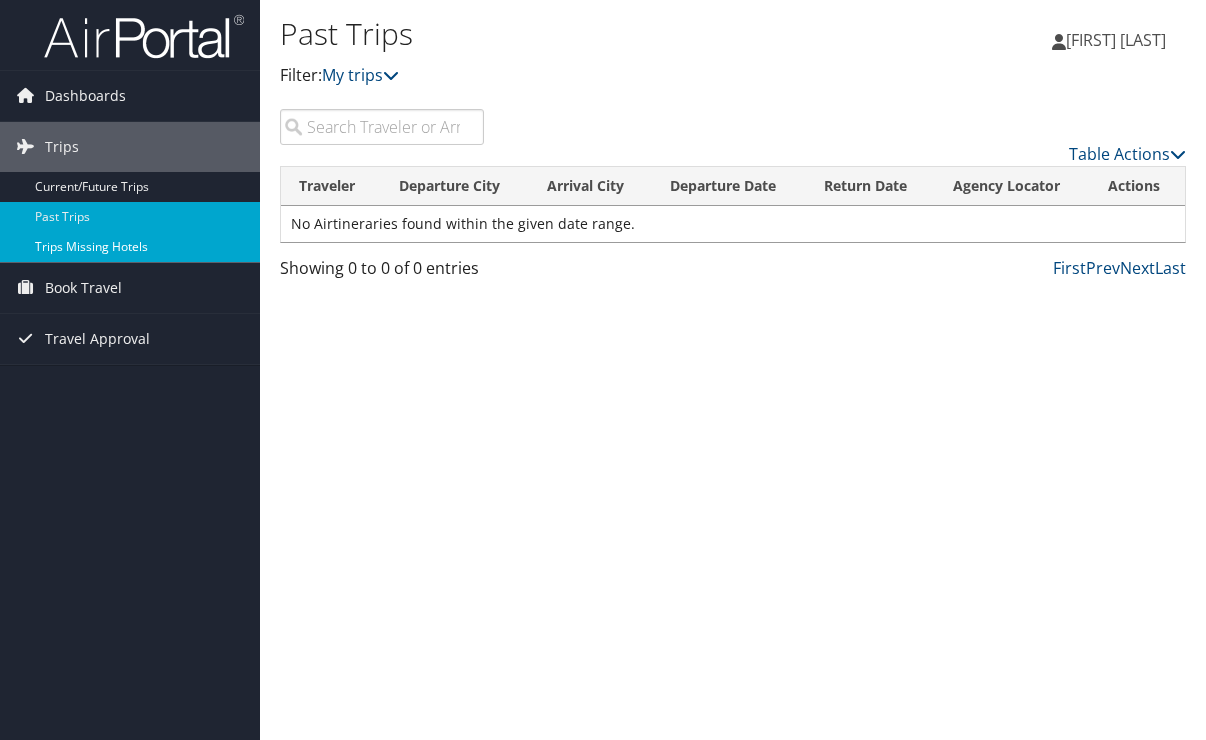 click on "Trips Missing Hotels" at bounding box center [130, 247] 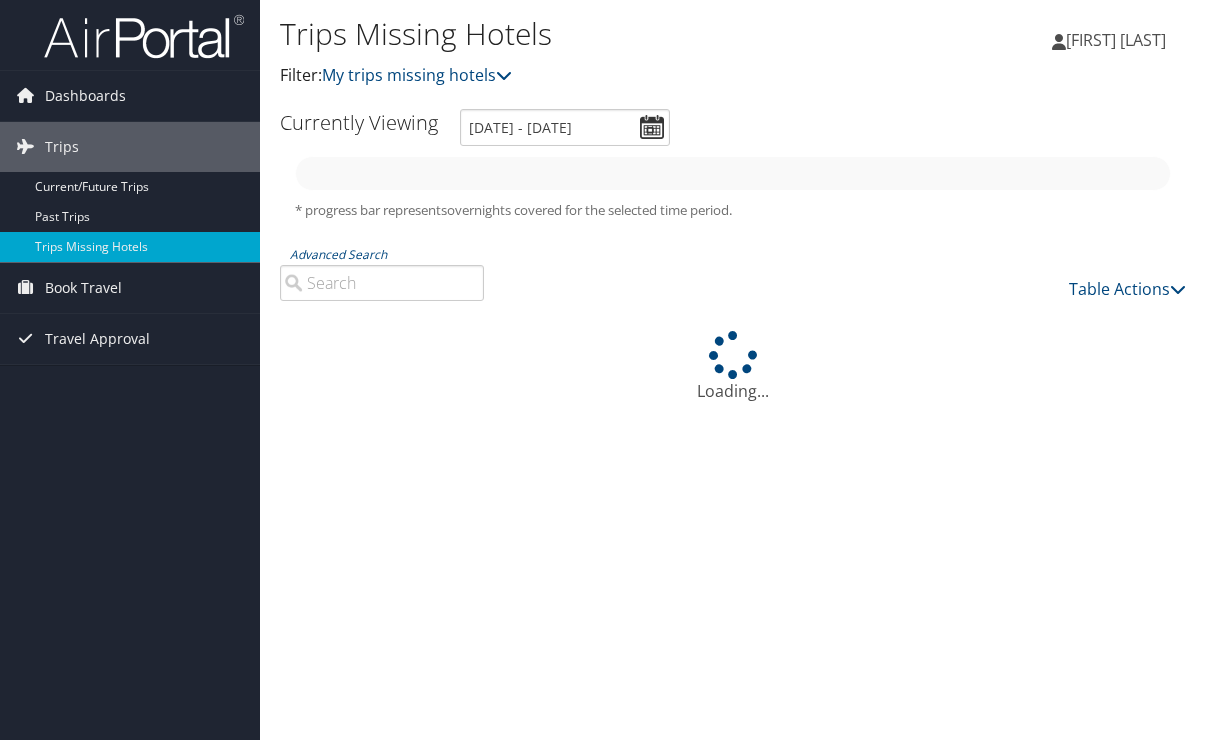 scroll, scrollTop: 0, scrollLeft: 0, axis: both 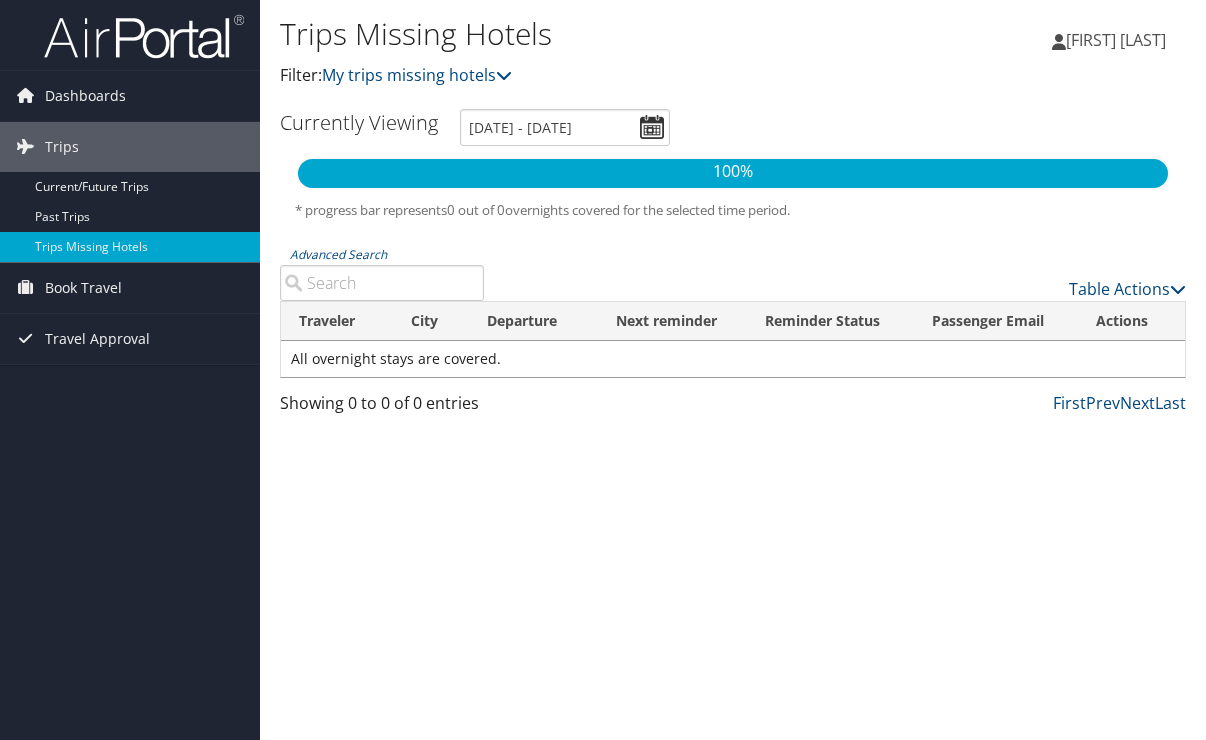 click on "Currently Viewing
[DATE] - [DATE]" at bounding box center [722, 127] 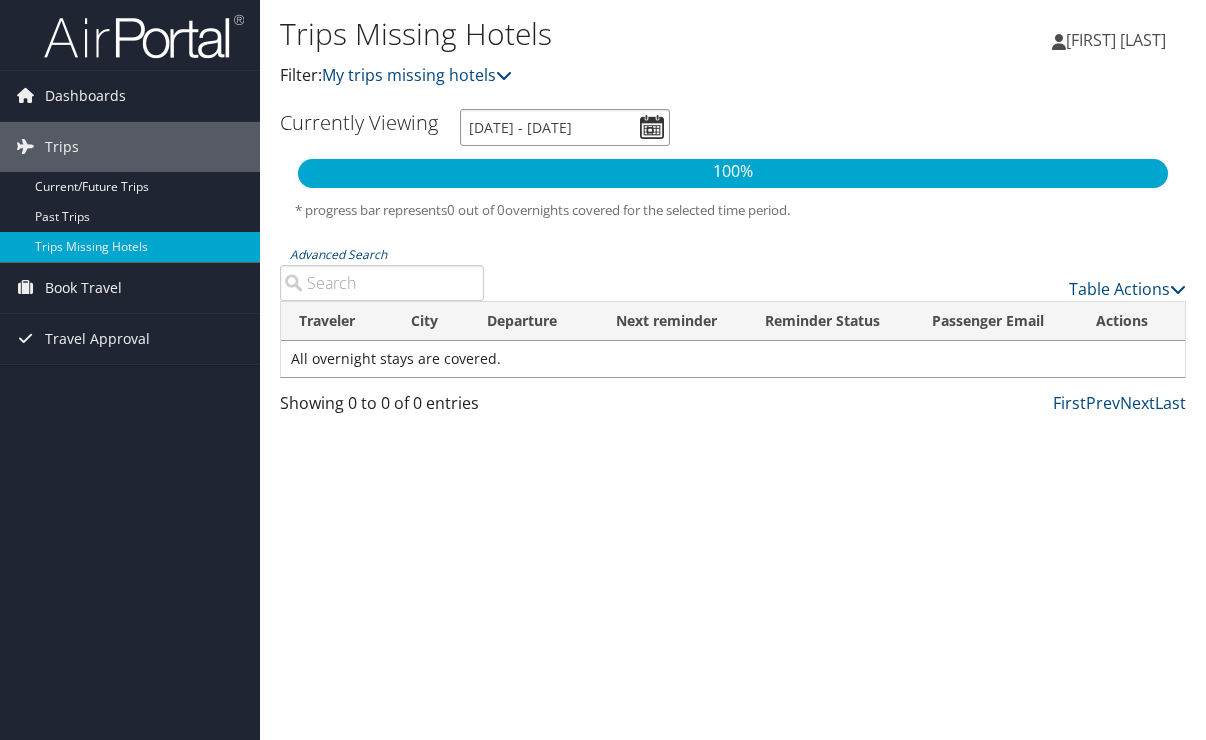 click on "[DATE] - [DATE]" at bounding box center [565, 127] 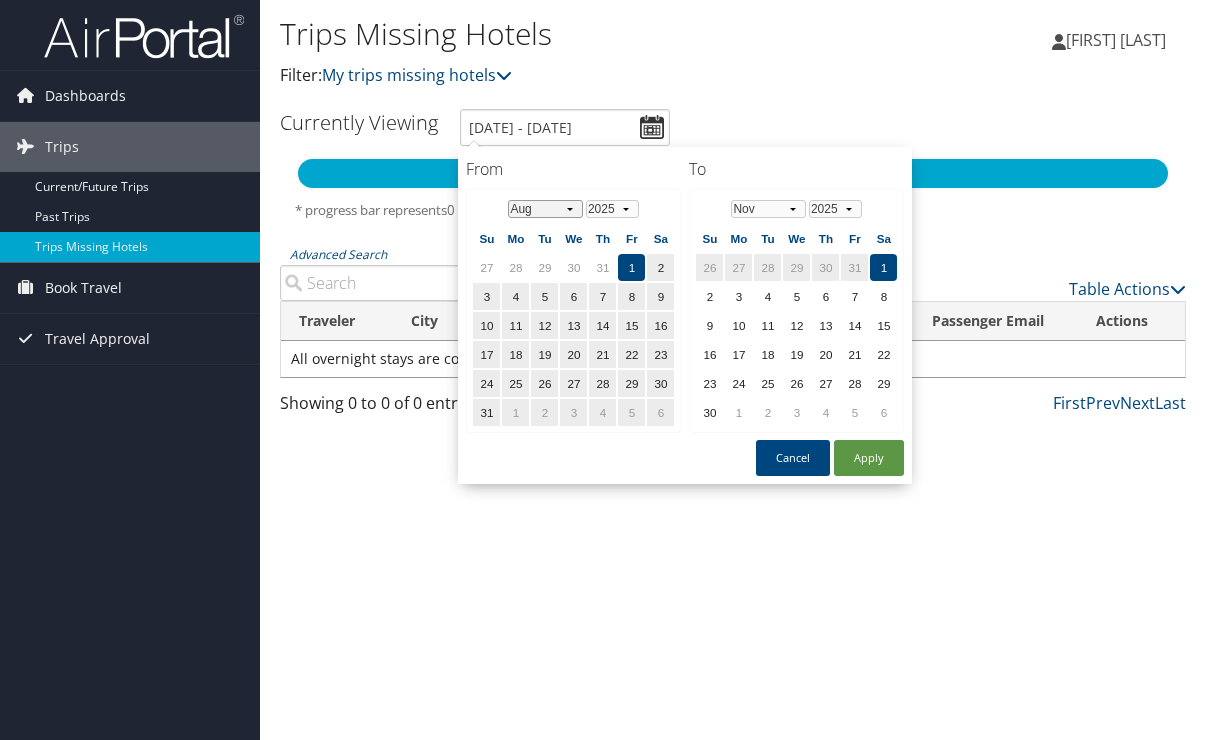 click on "Jan Feb Mar Apr May Jun Jul Aug Sep Oct Nov Dec" at bounding box center [545, 209] 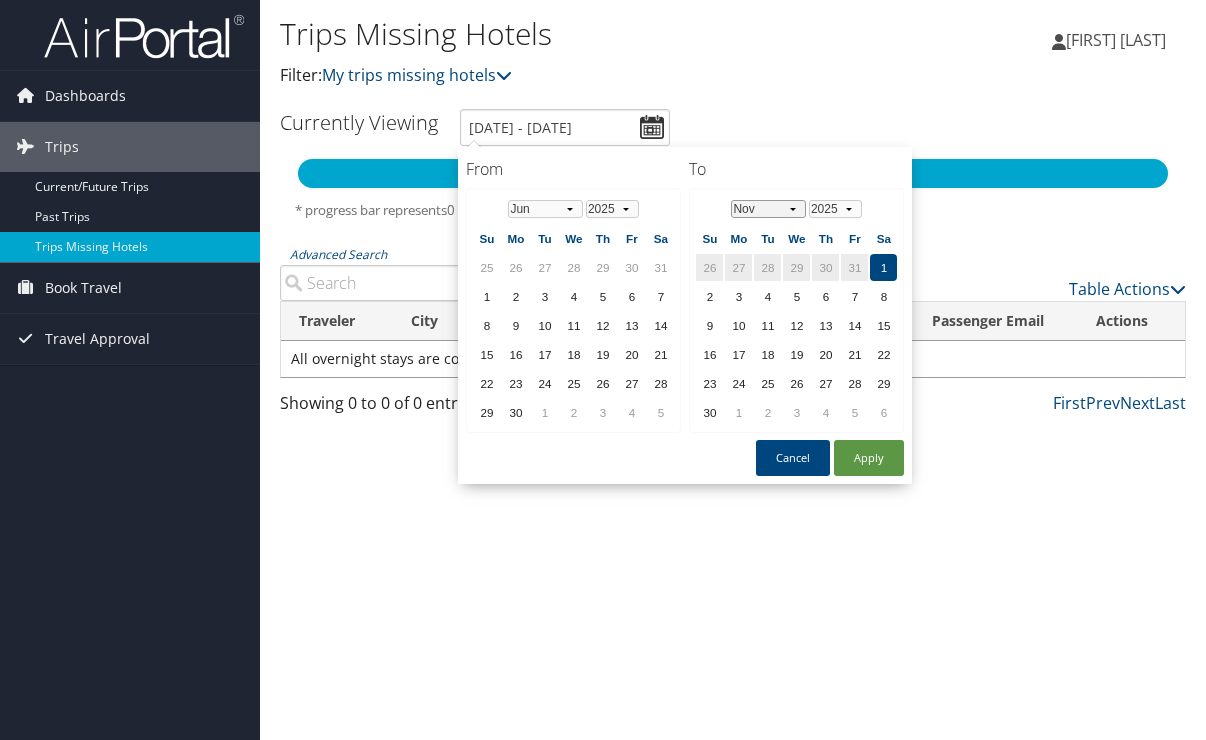 click on "Jan Feb Mar Apr May Jun Jul Aug Sep Oct Nov Dec" at bounding box center [768, 209] 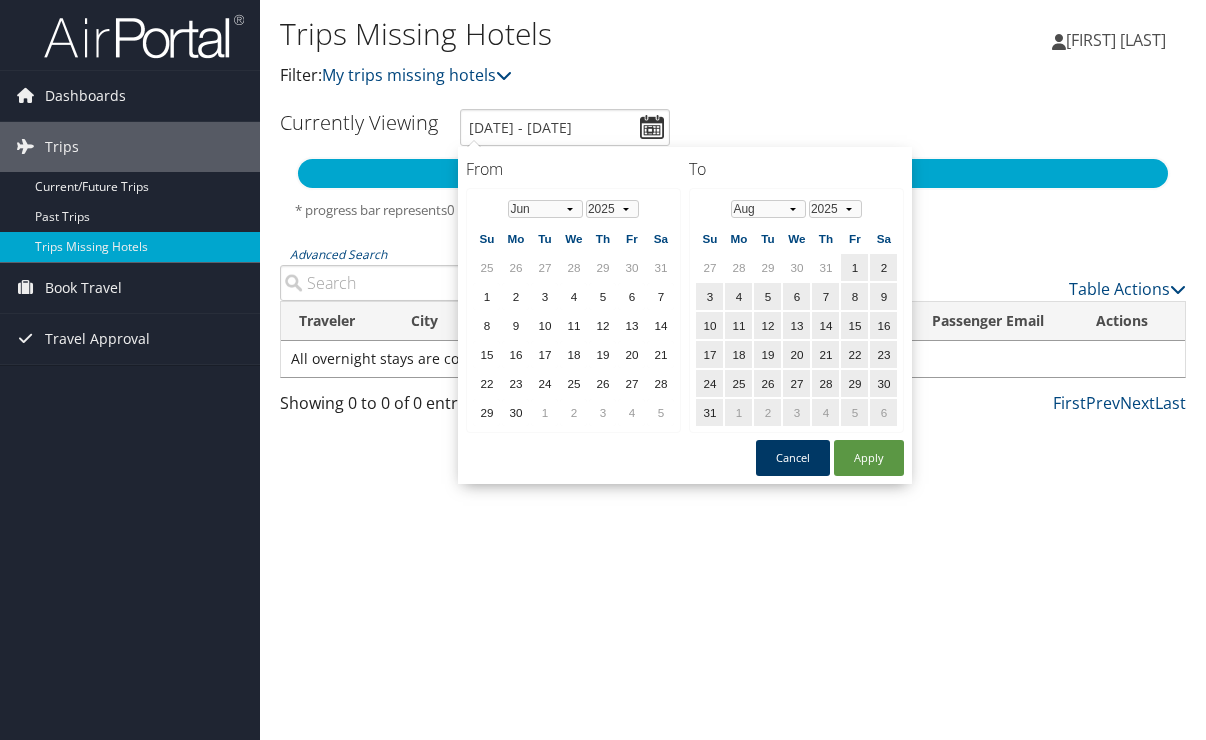 click on "Cancel" at bounding box center (793, 458) 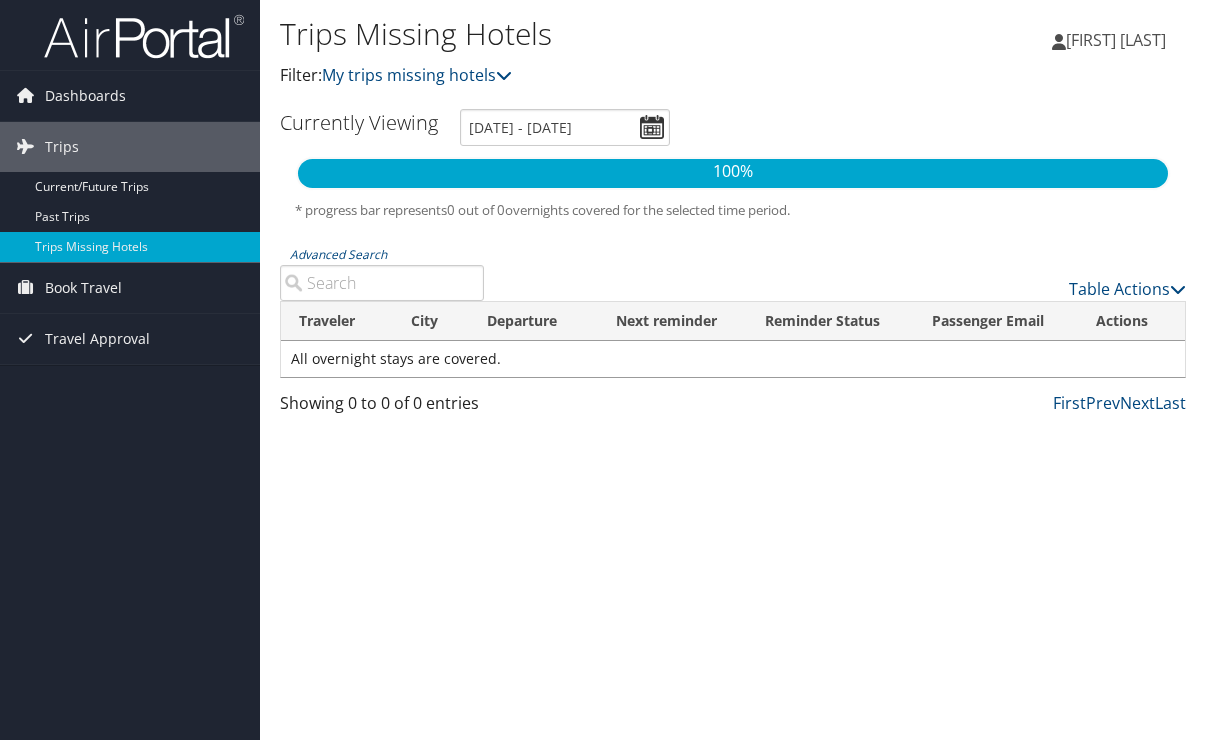 click on "100%" at bounding box center (733, 172) 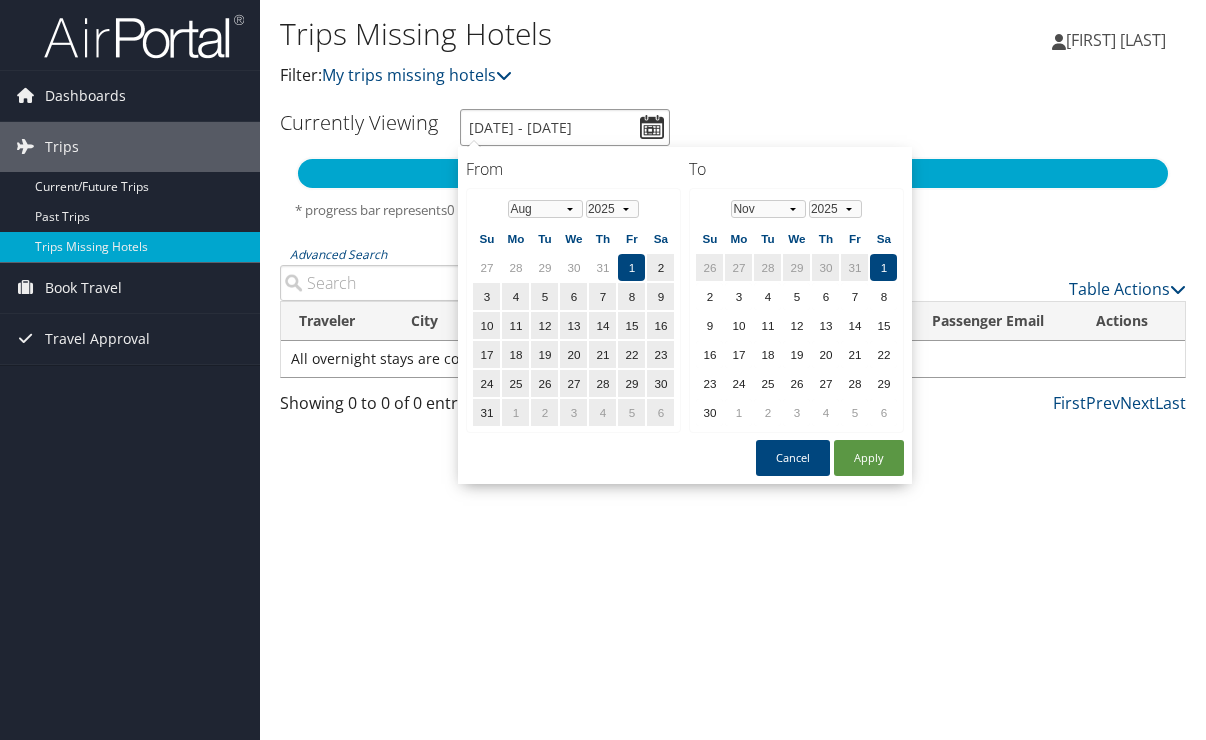 click on "[DATE] - [DATE]" at bounding box center [565, 127] 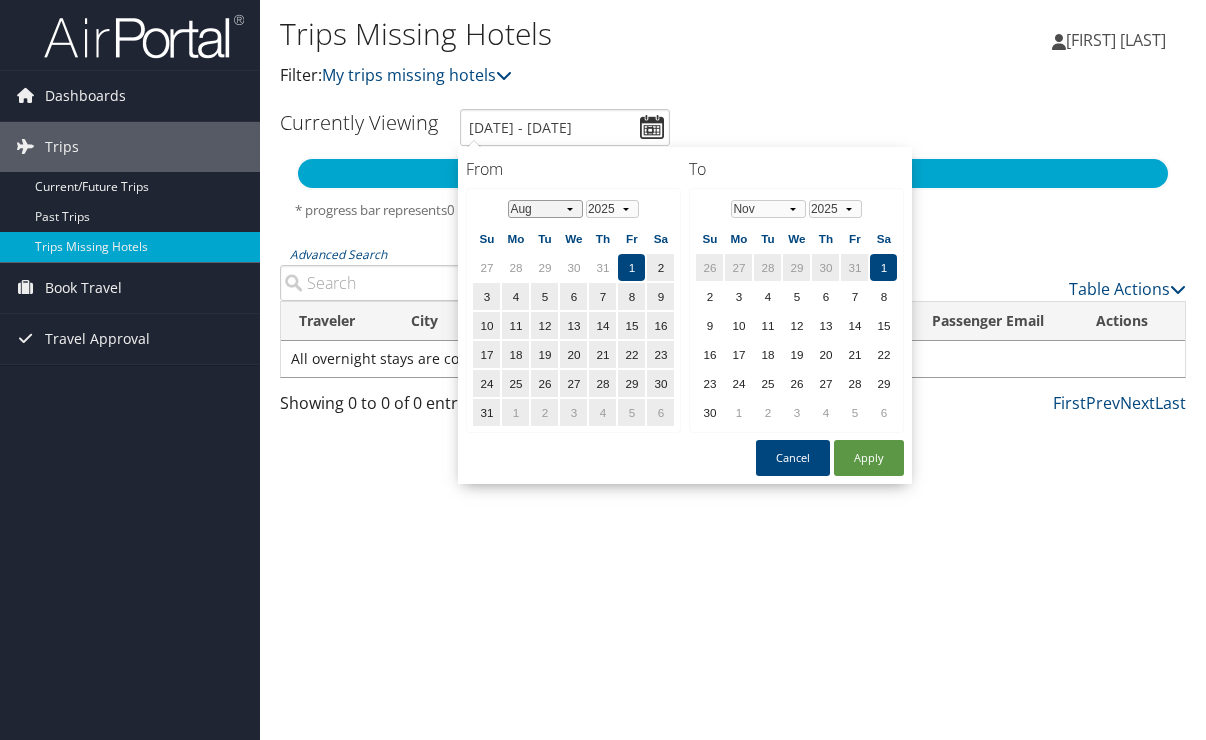 click on "Jan Feb Mar Apr May Jun Jul Aug Sep Oct Nov Dec" at bounding box center [545, 209] 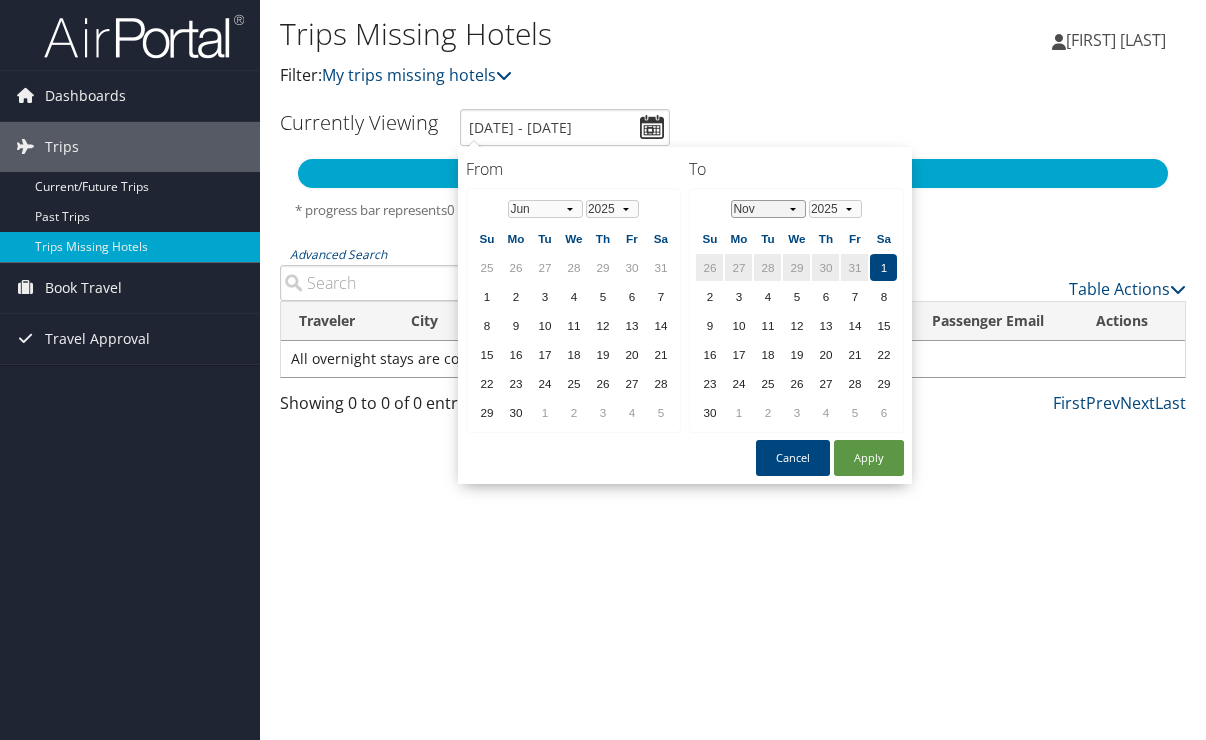 click on "Jan Feb Mar Apr May Jun Jul Aug Sep Oct Nov Dec" at bounding box center (768, 209) 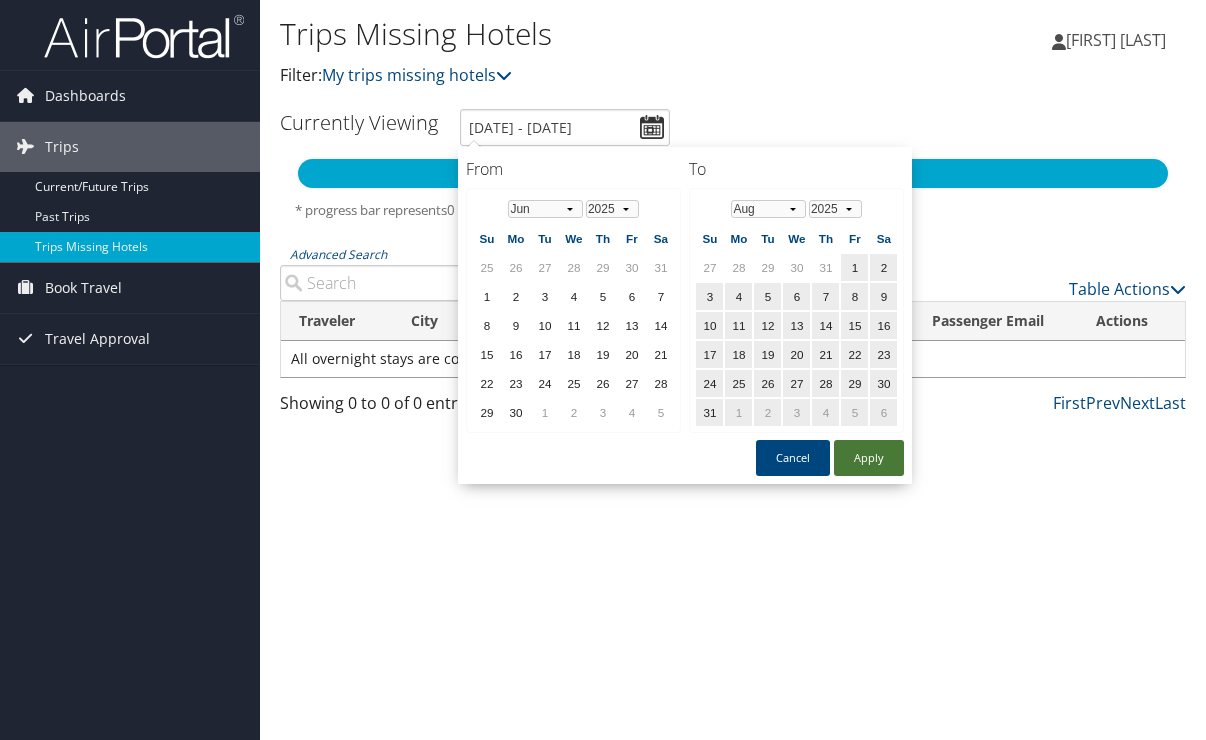 click on "Apply" at bounding box center [869, 458] 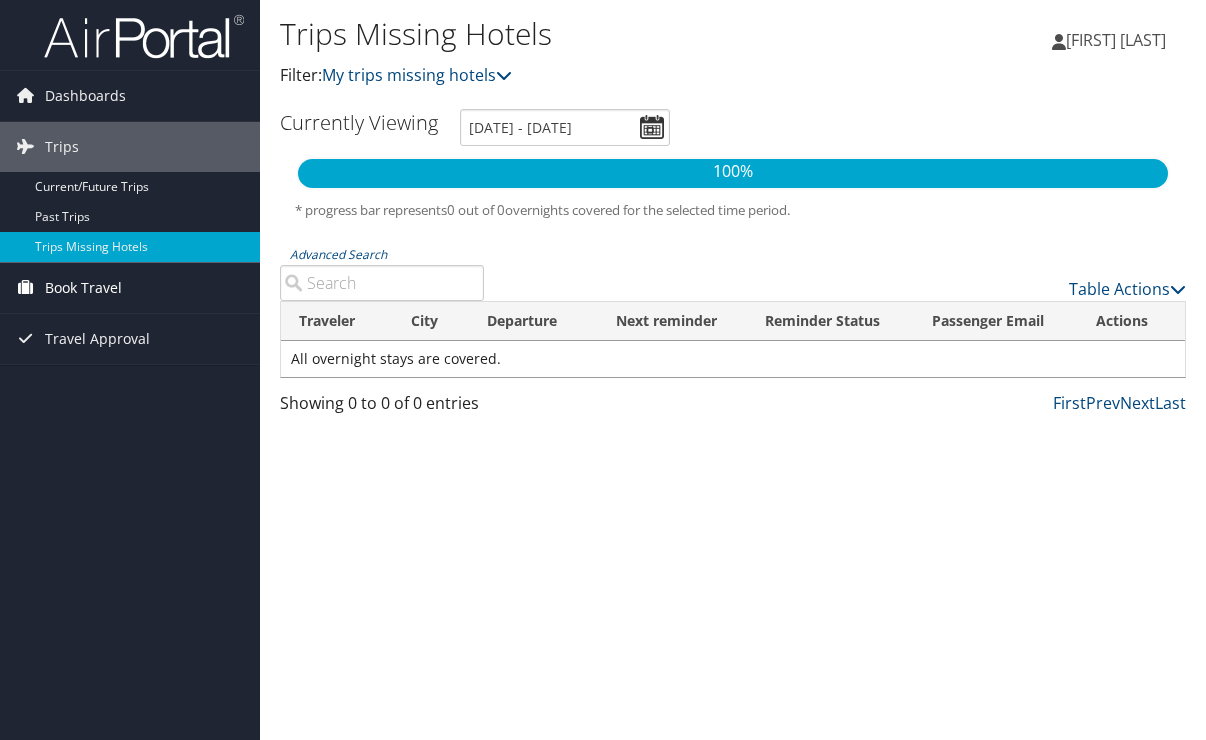 click on "Book Travel" at bounding box center [83, 288] 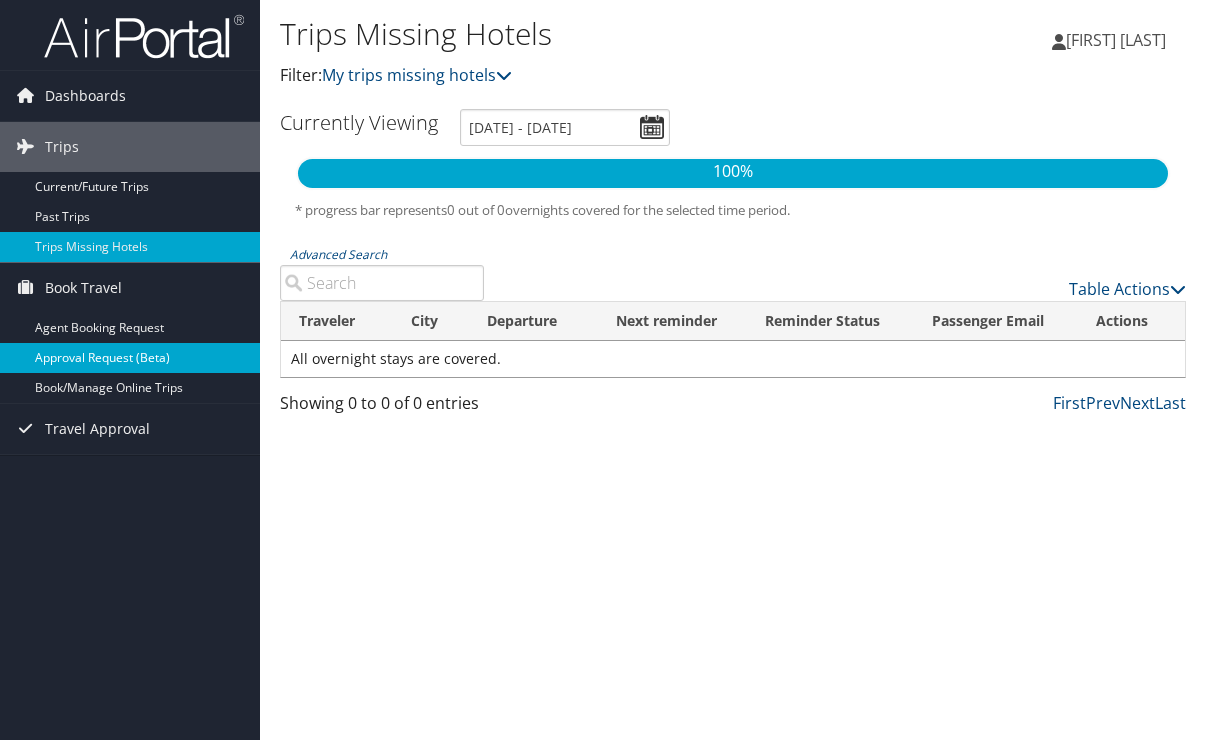 click on "Approval Request (Beta)" at bounding box center [130, 358] 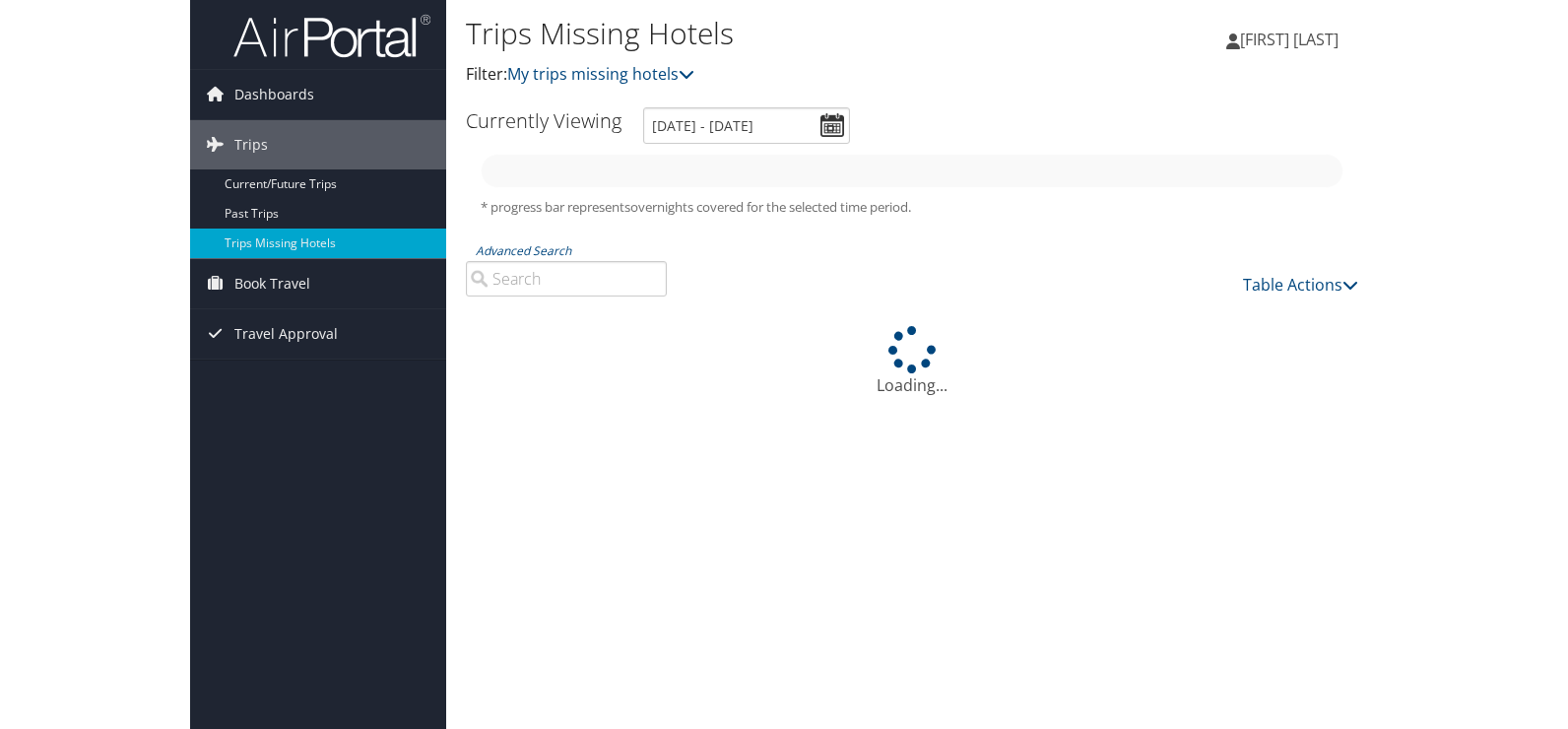 scroll, scrollTop: 0, scrollLeft: 0, axis: both 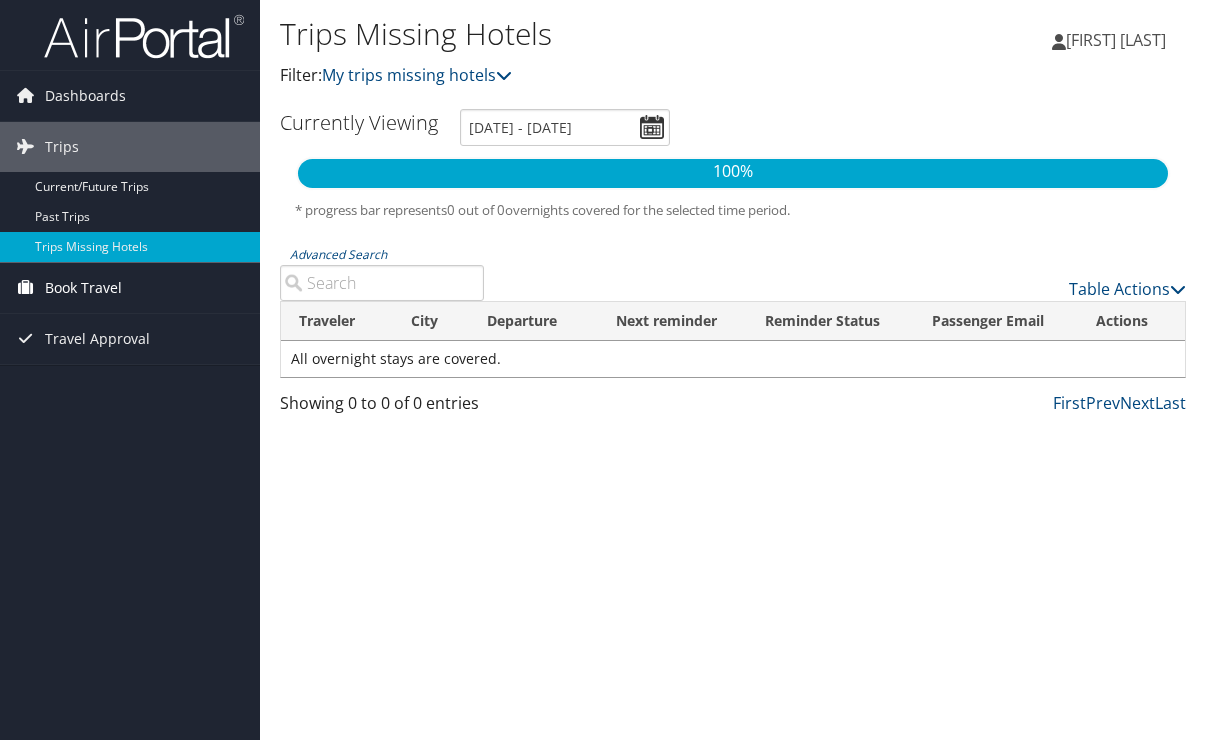 click on "Book Travel" at bounding box center (83, 288) 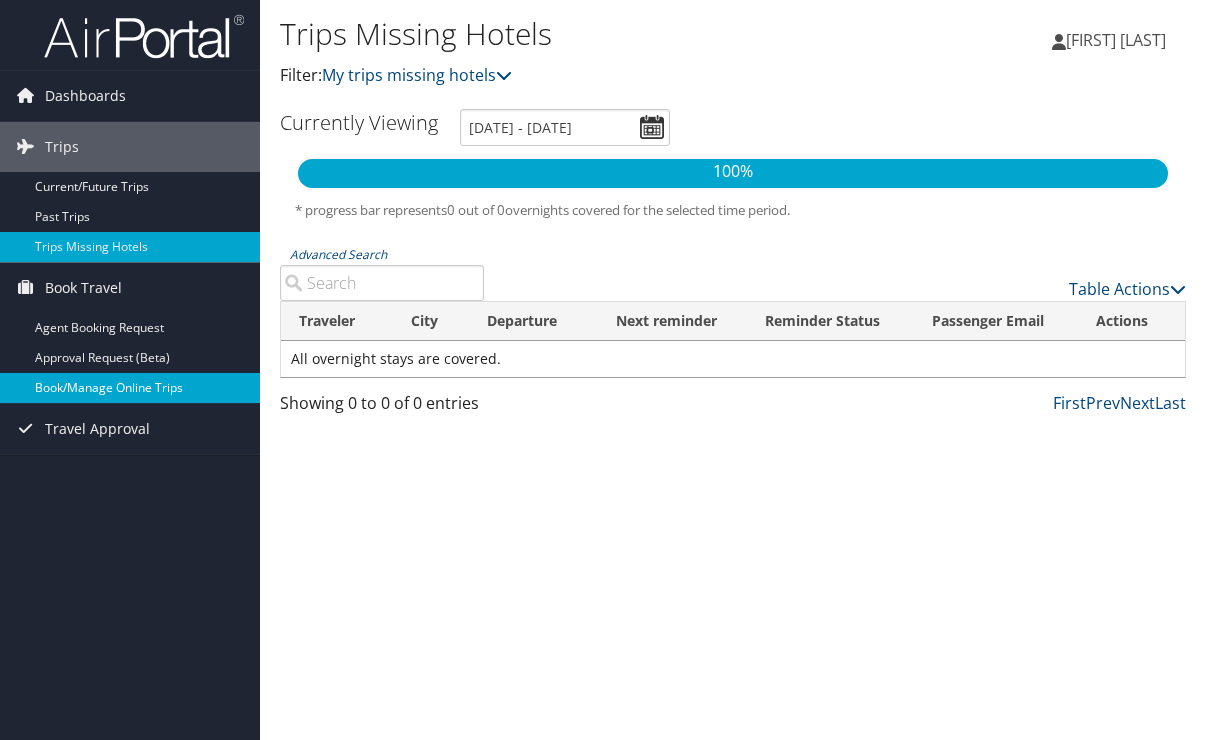 click on "Book/Manage Online Trips" at bounding box center [130, 388] 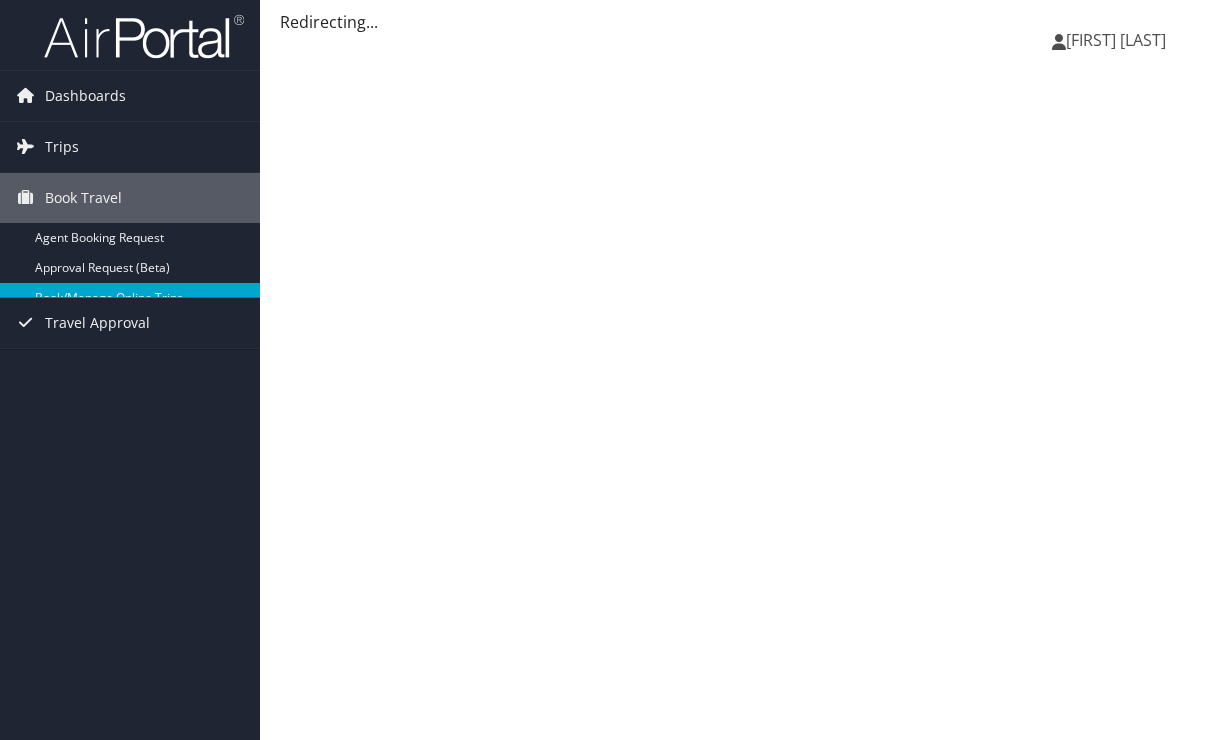 scroll, scrollTop: 0, scrollLeft: 0, axis: both 